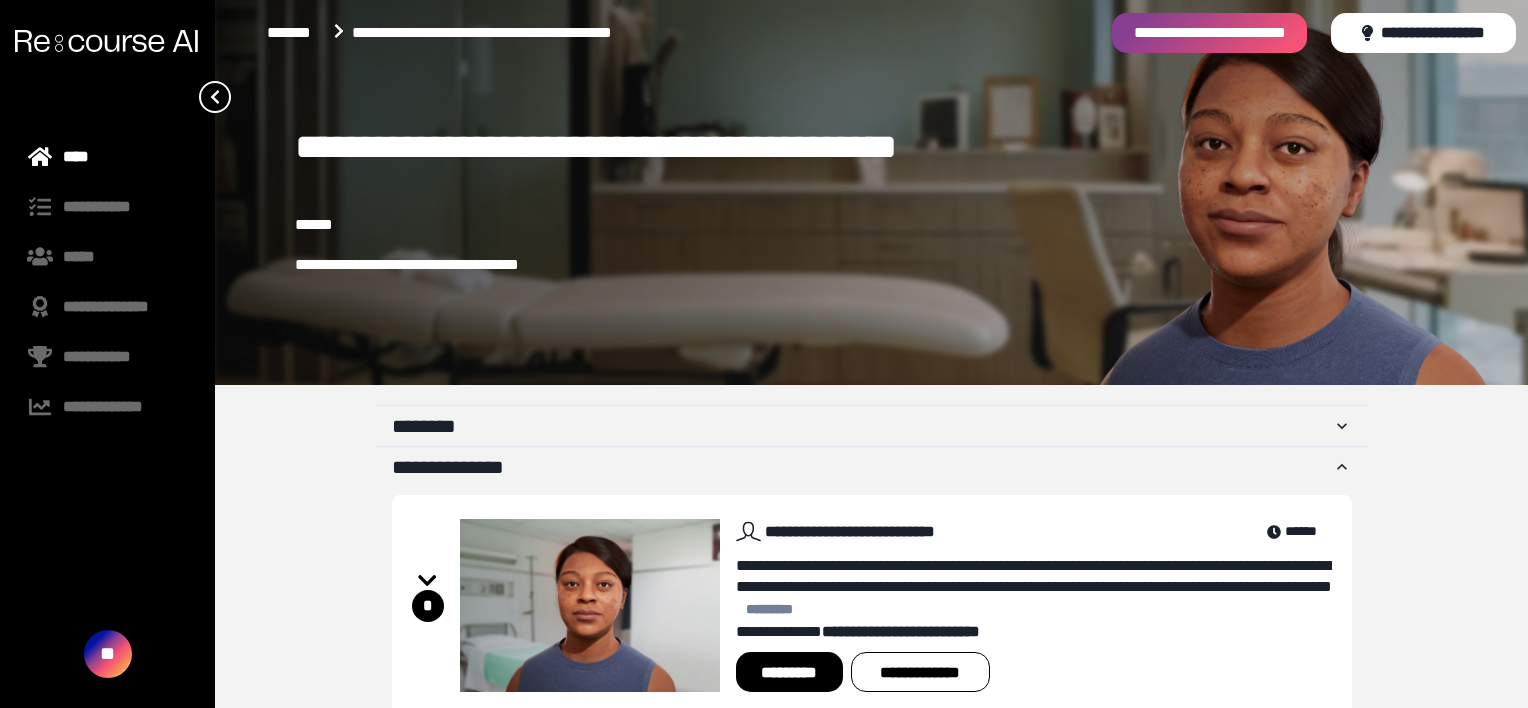 scroll, scrollTop: 0, scrollLeft: 0, axis: both 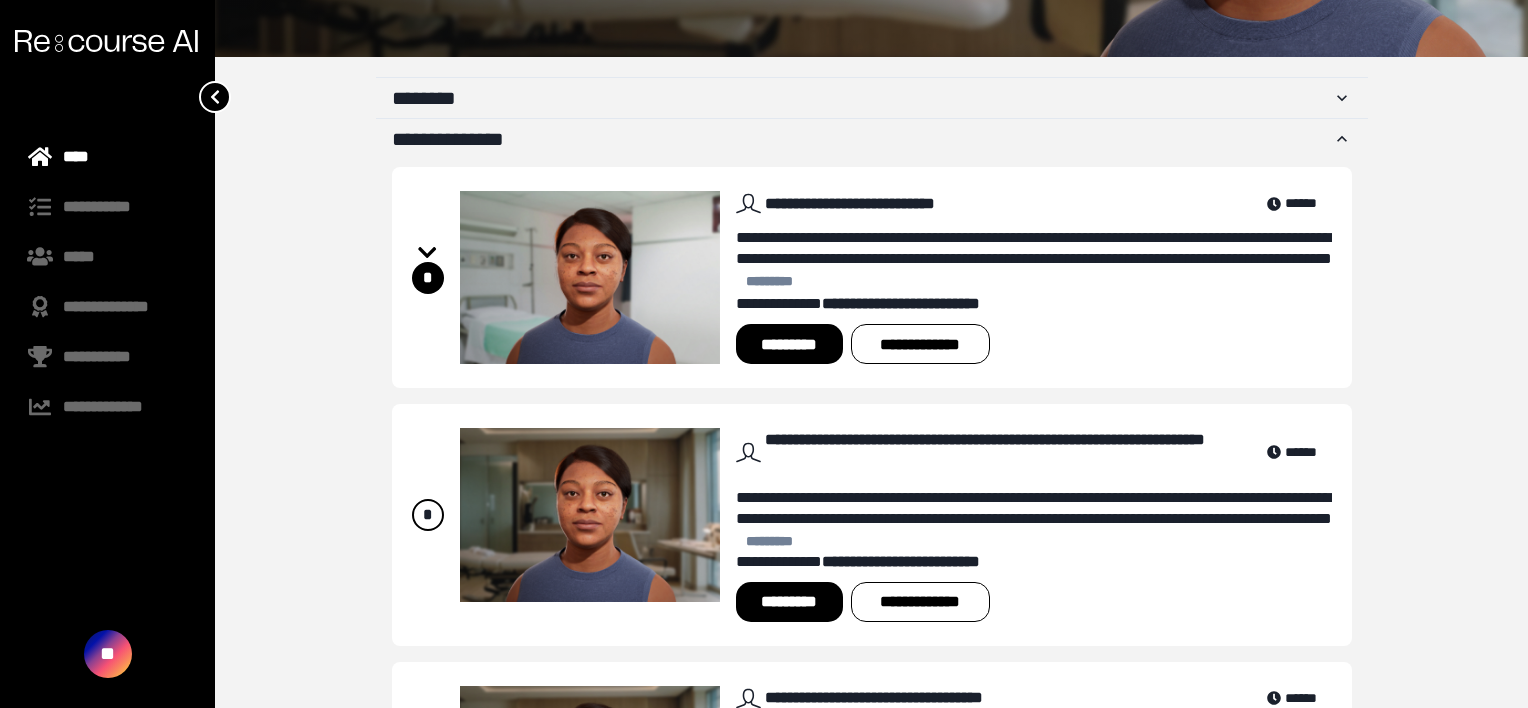 click on "*********" at bounding box center [789, 344] 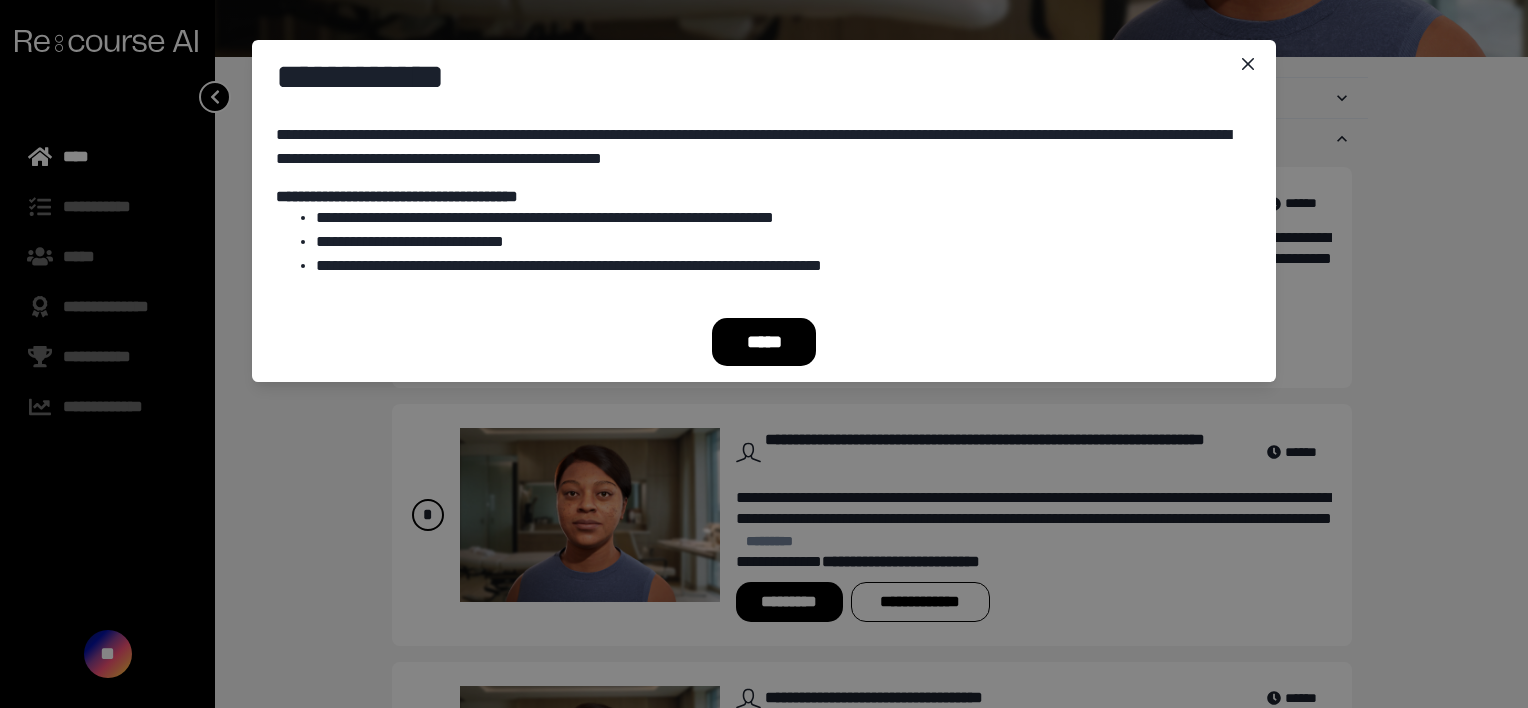 click on "*****" at bounding box center (764, 342) 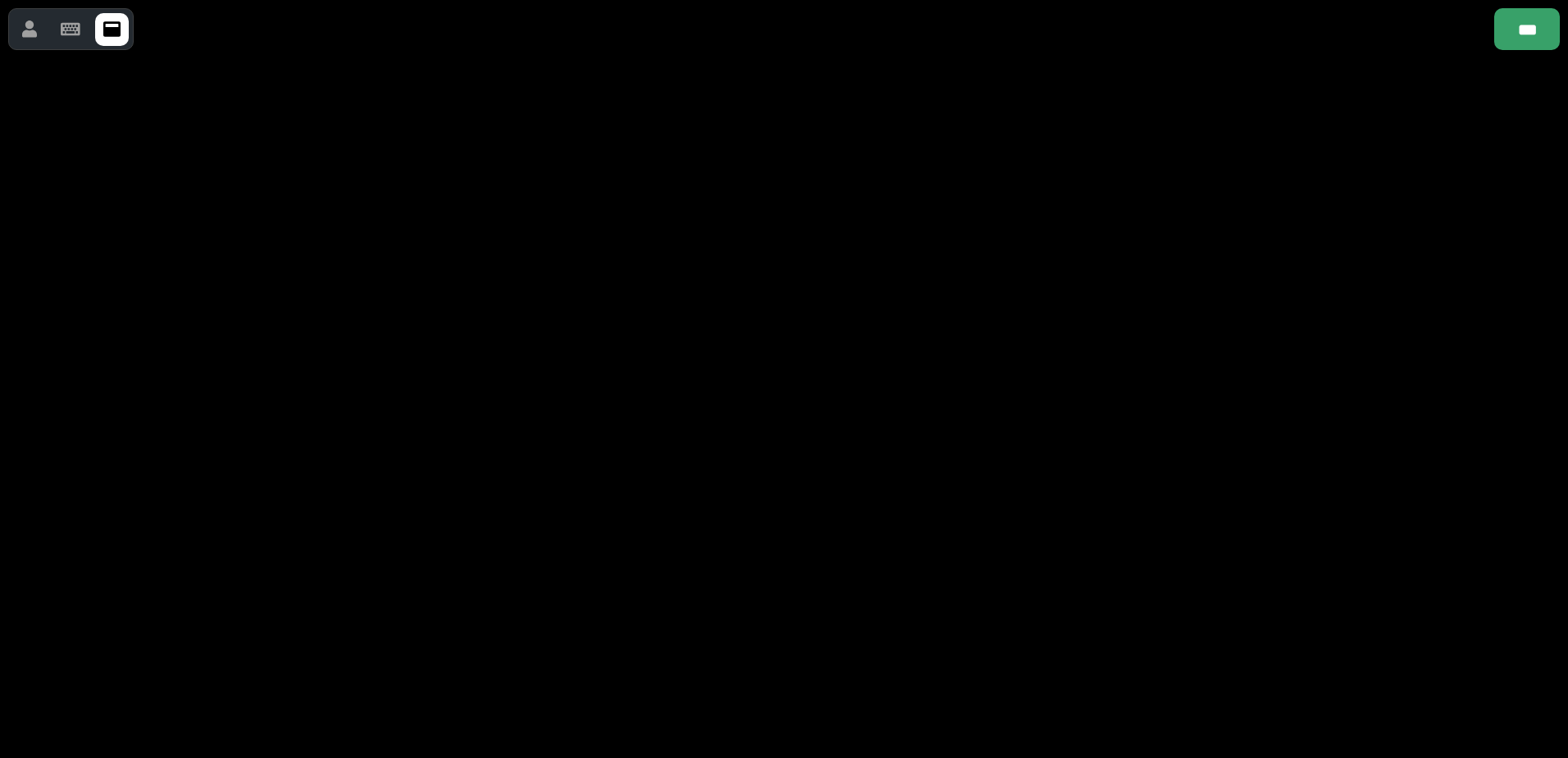scroll, scrollTop: 269, scrollLeft: 0, axis: vertical 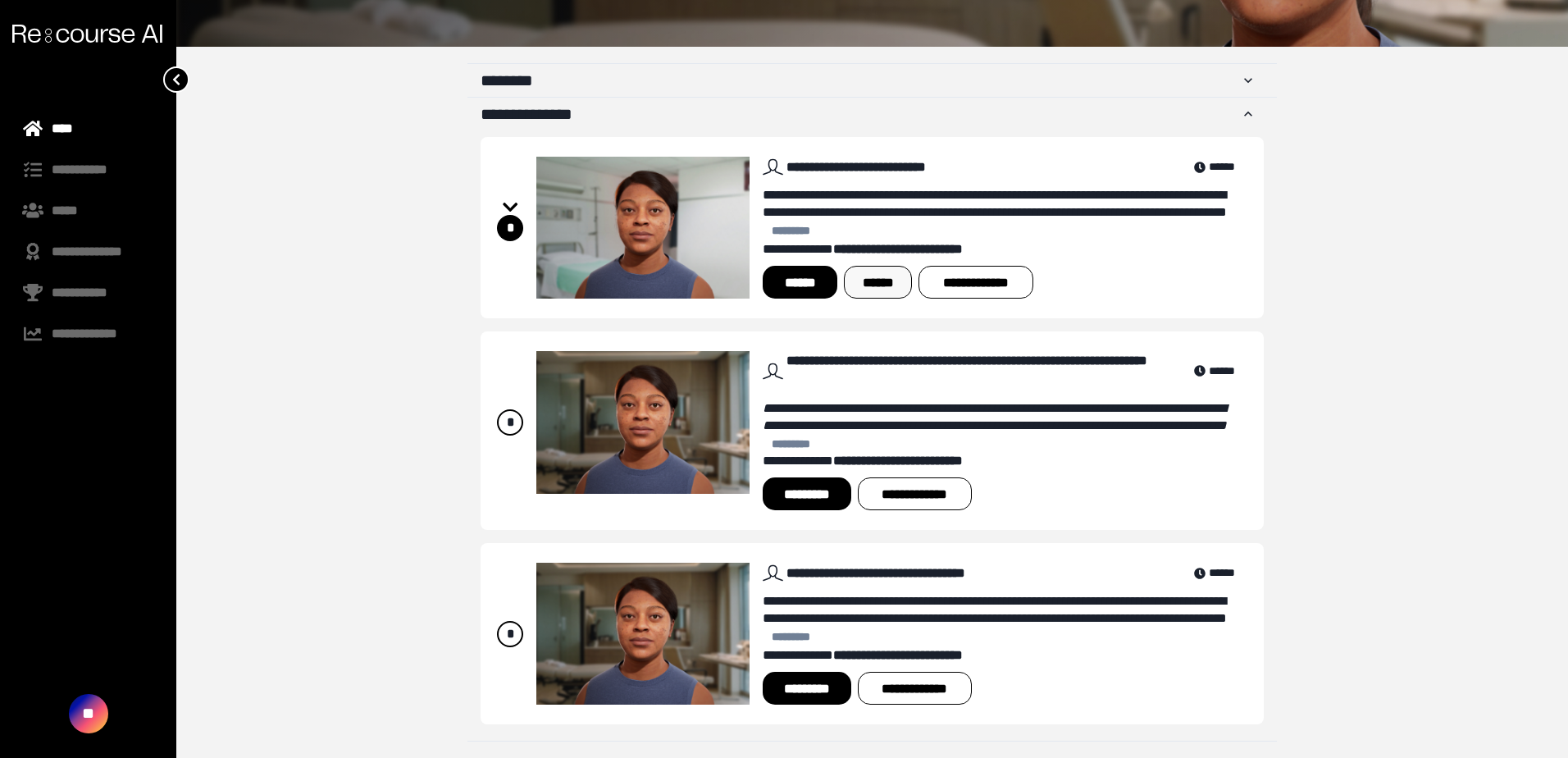 click on "******" at bounding box center (877, 282) 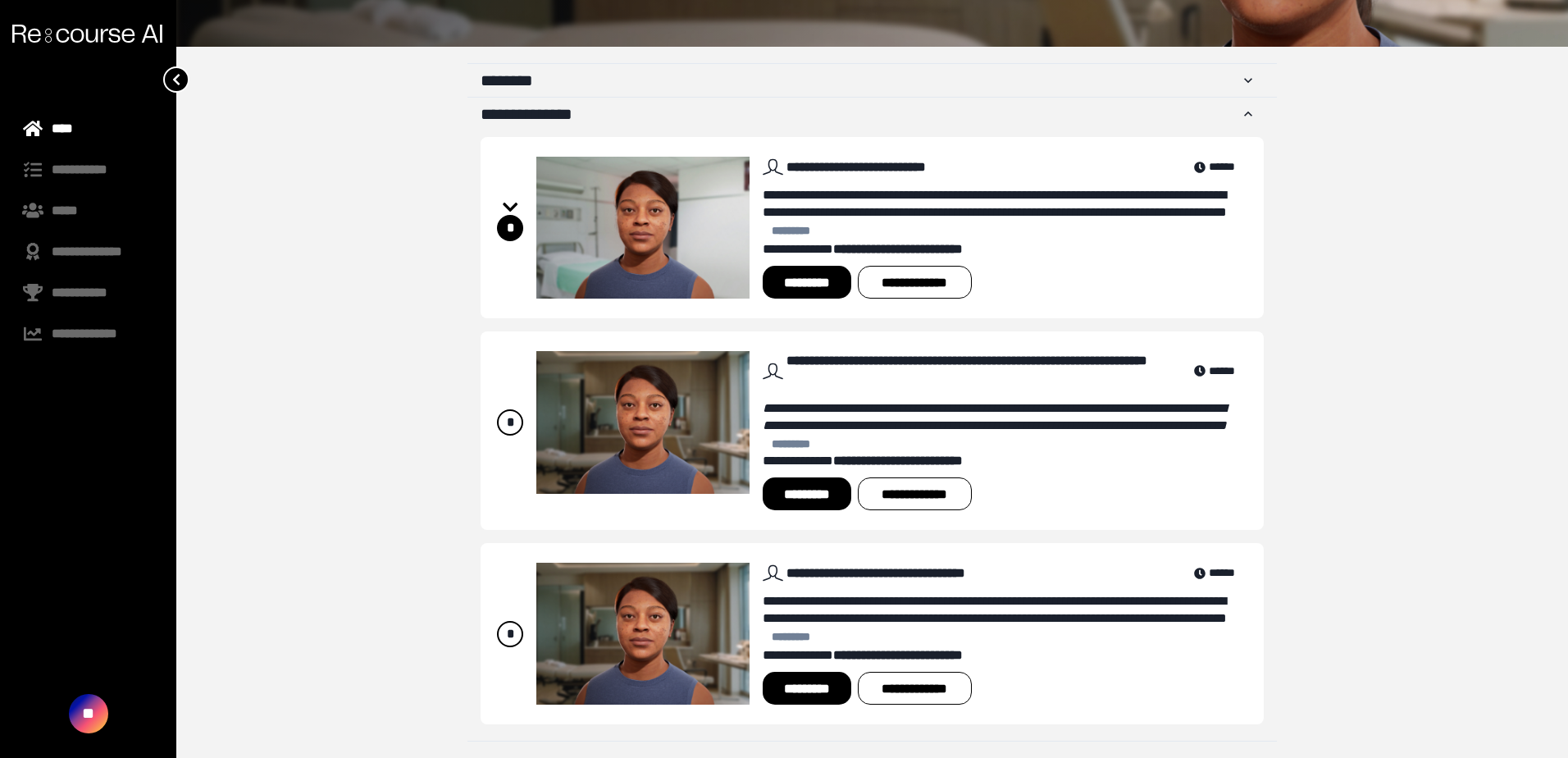 click on "*********" at bounding box center (806, 282) 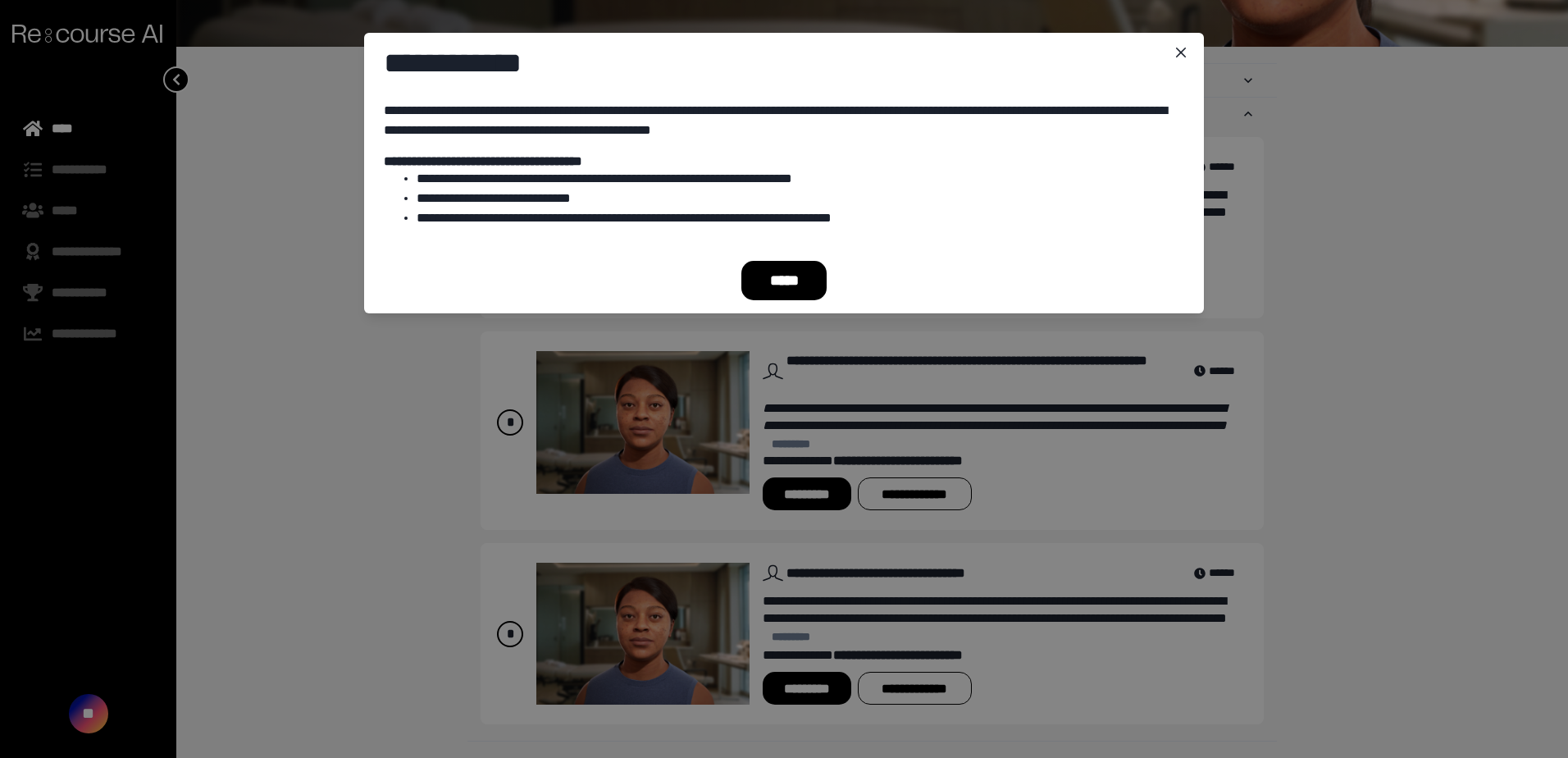 click on "*****" at bounding box center [784, 281] 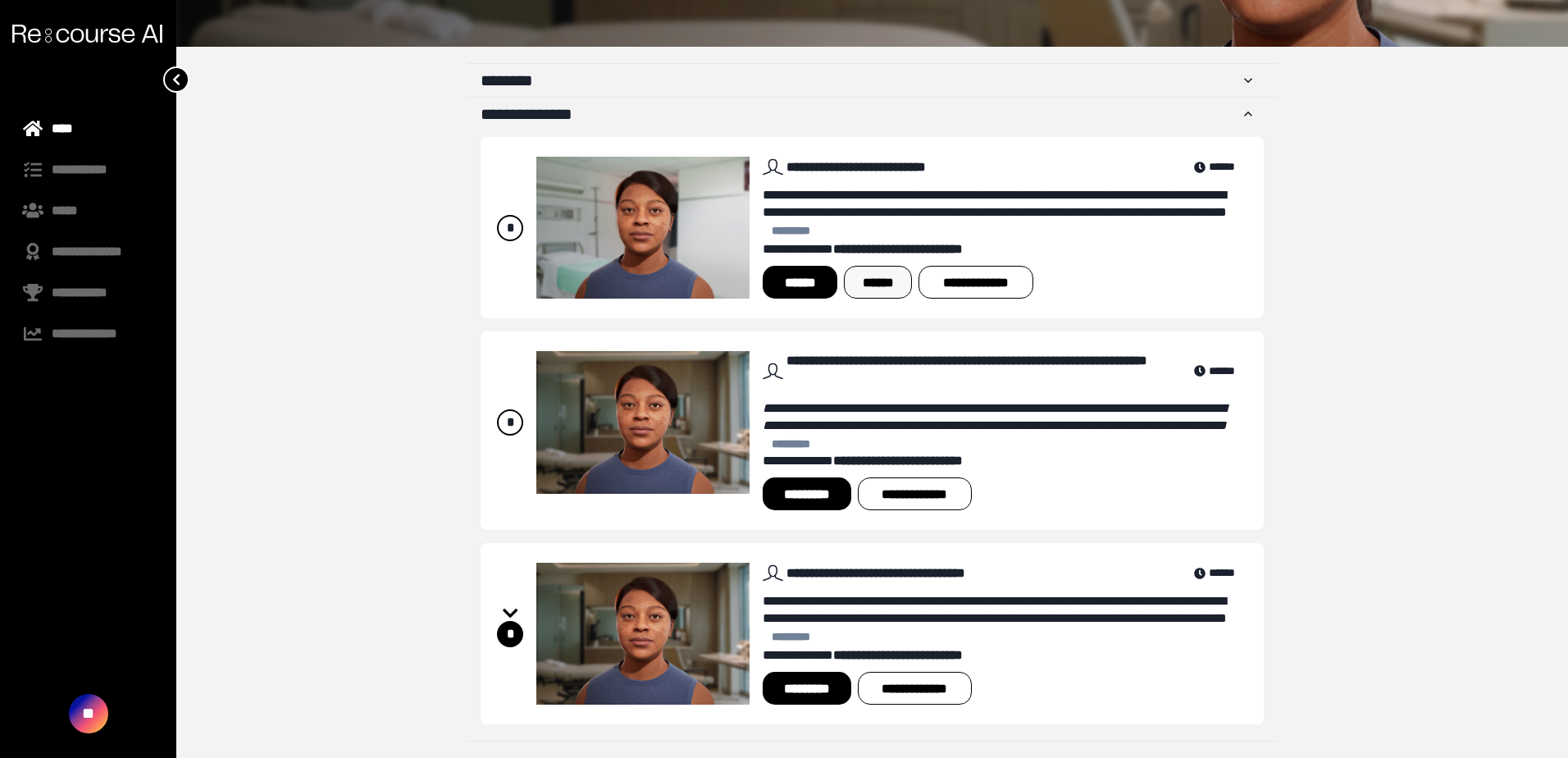 click on "******" at bounding box center [877, 282] 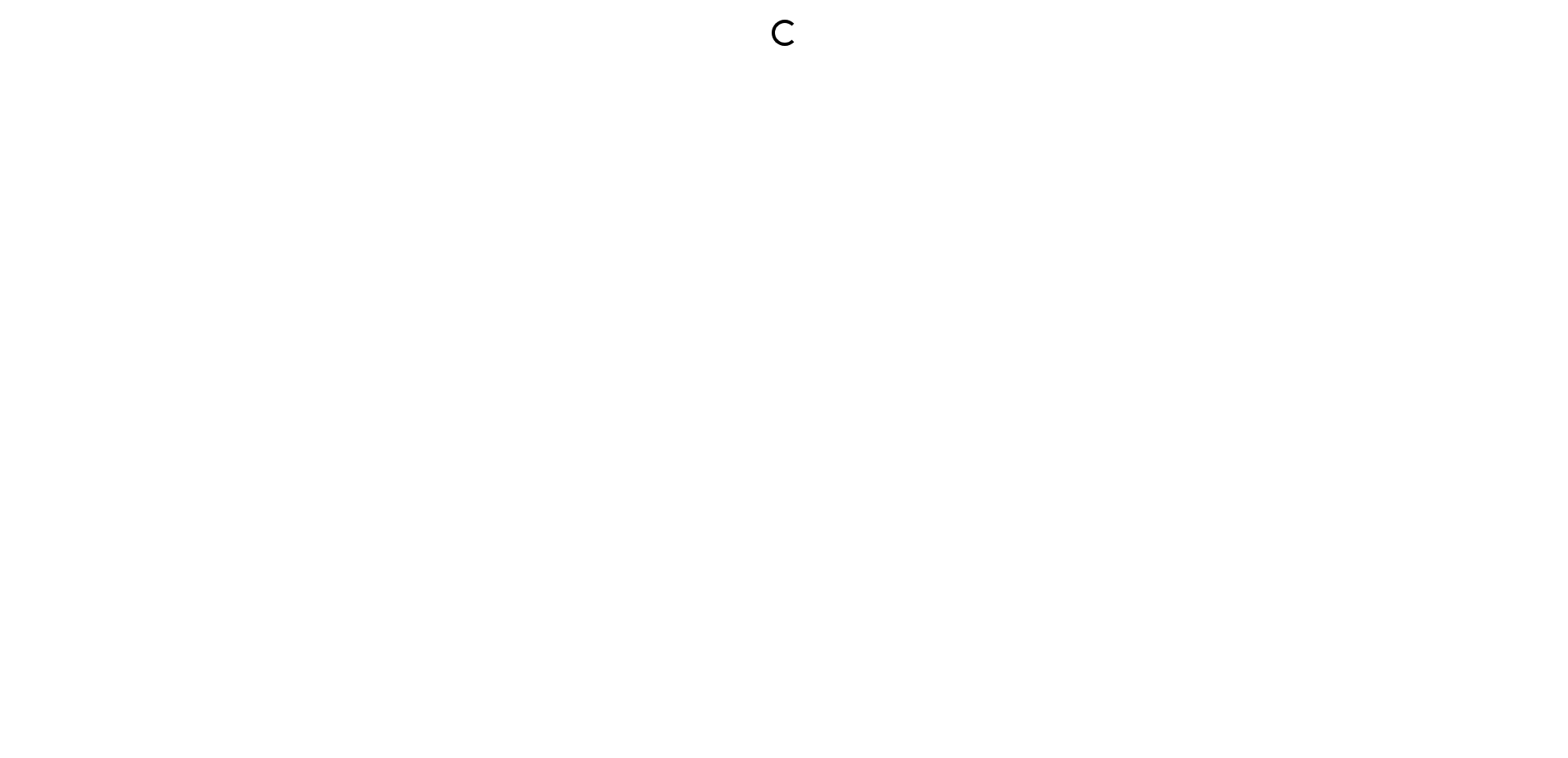 scroll, scrollTop: 0, scrollLeft: 0, axis: both 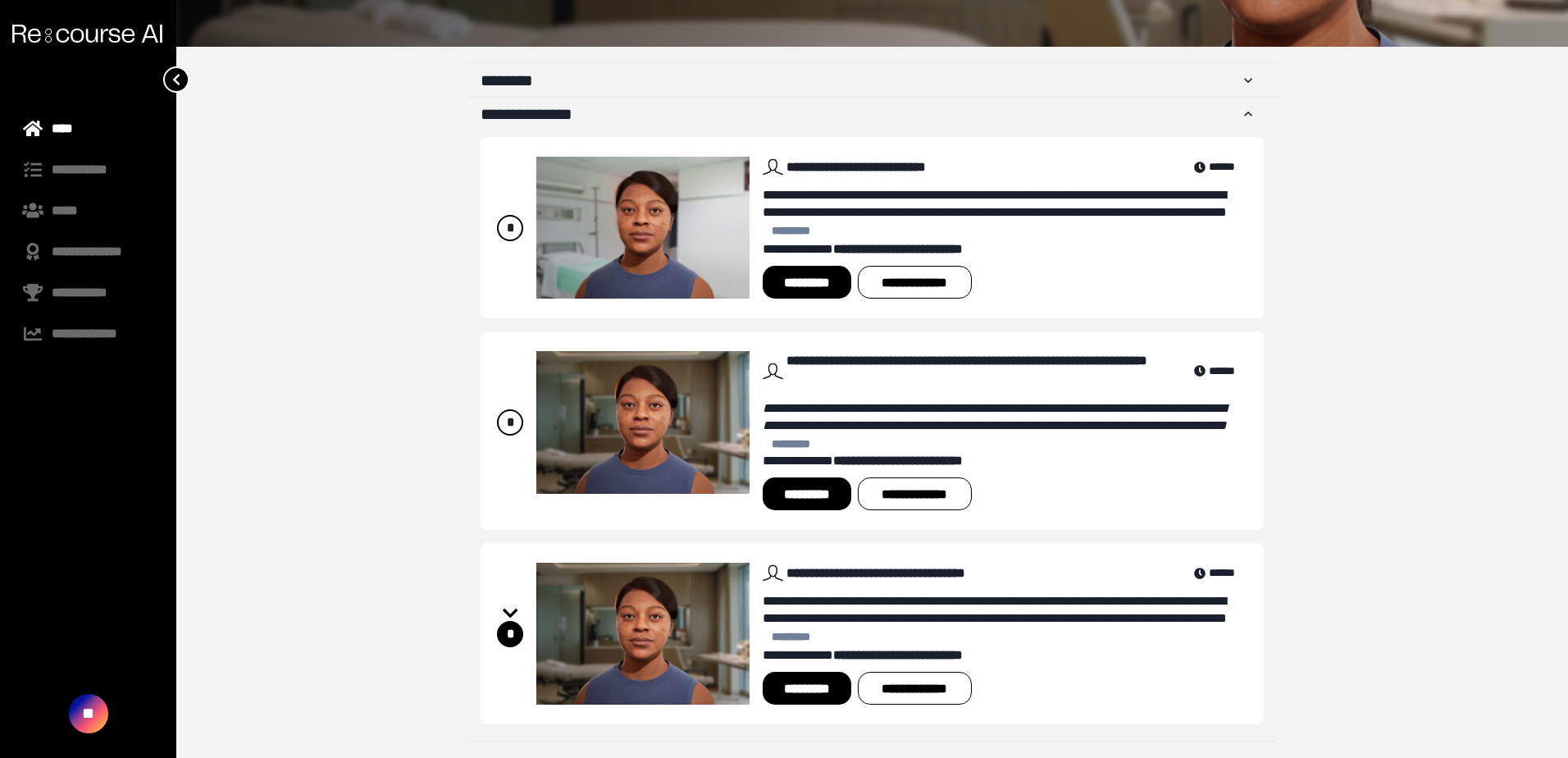 click on "*********" at bounding box center (806, 282) 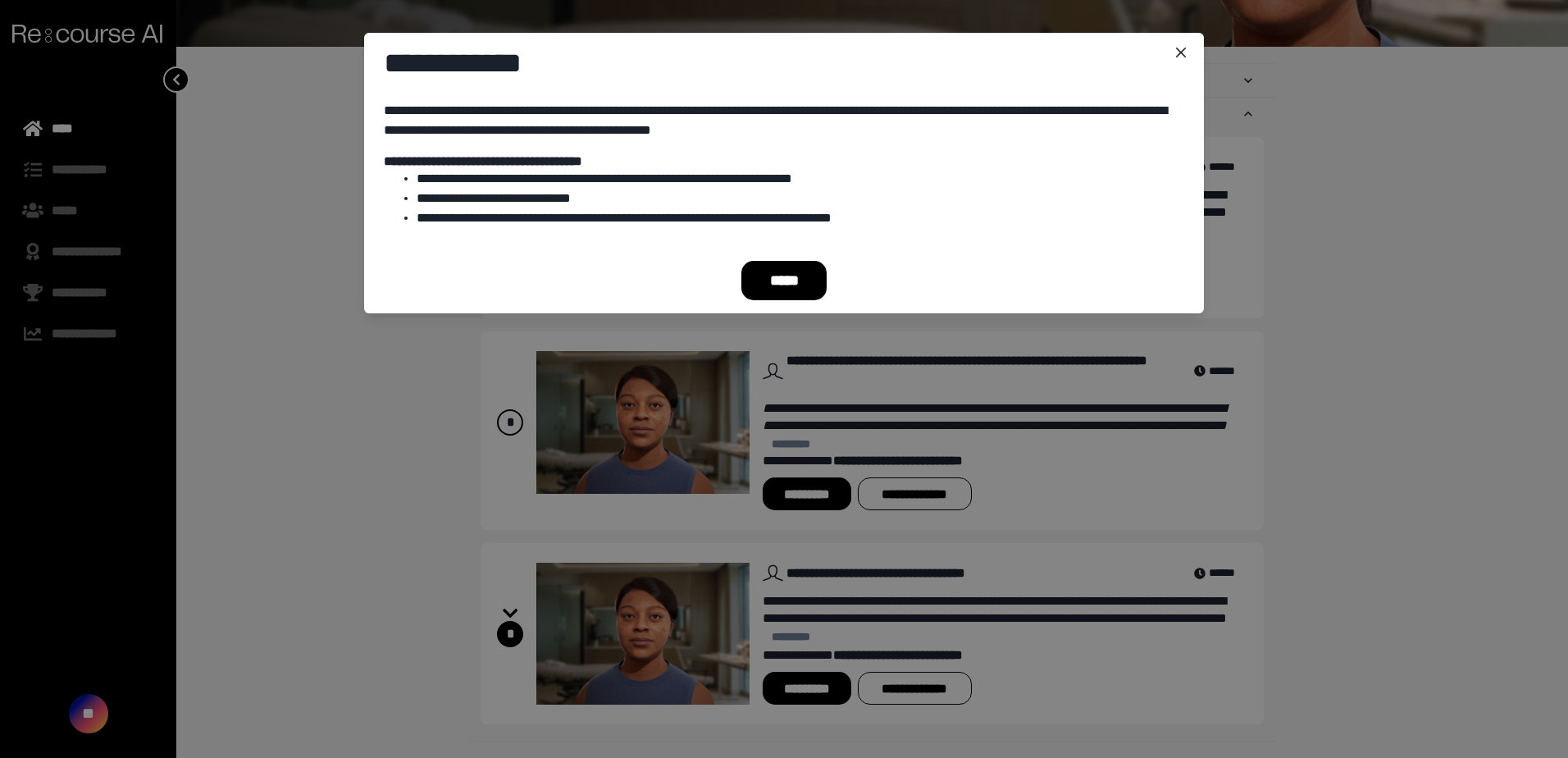 click on "*****" at bounding box center (784, 281) 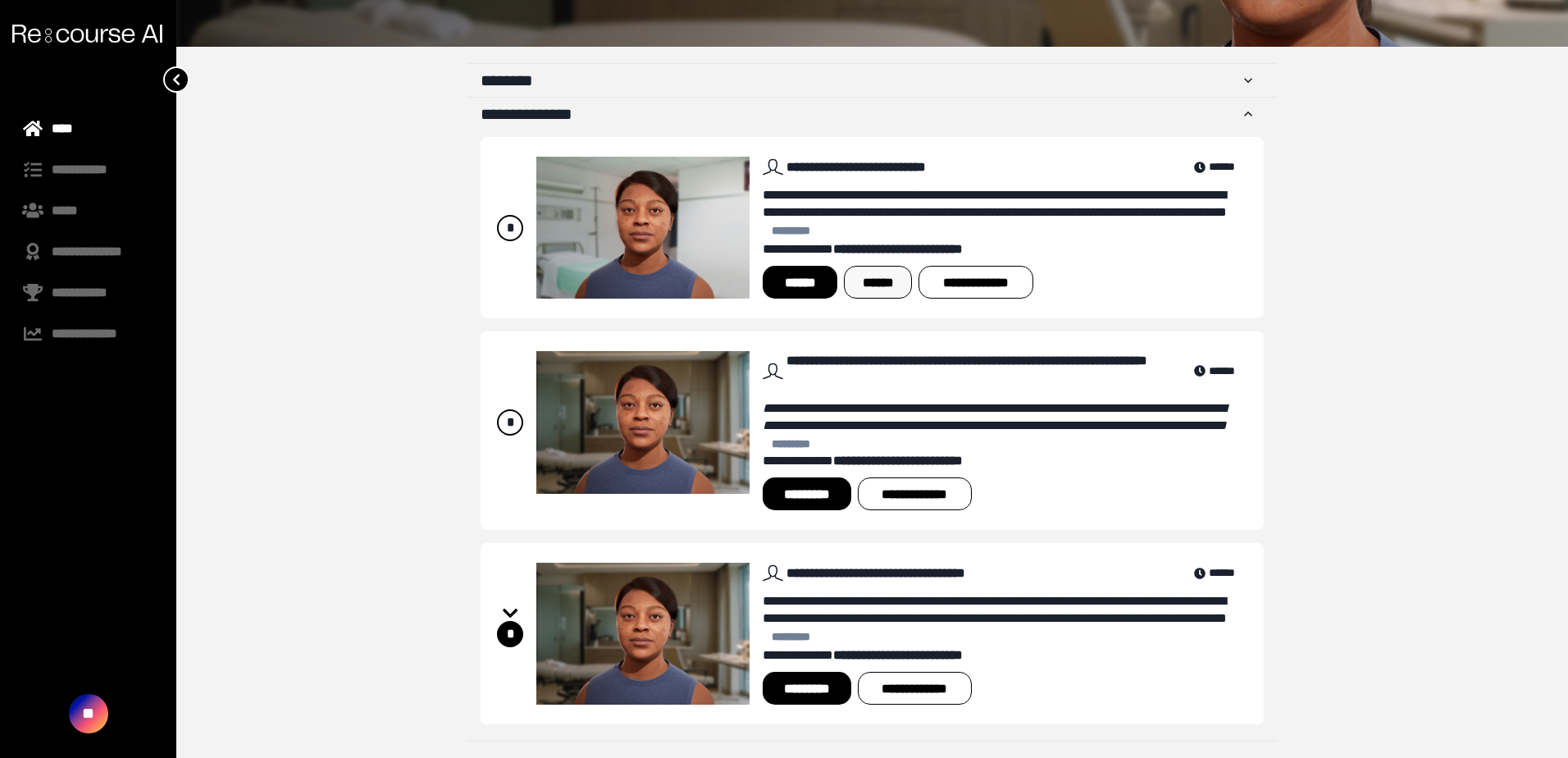 click on "******" at bounding box center [877, 282] 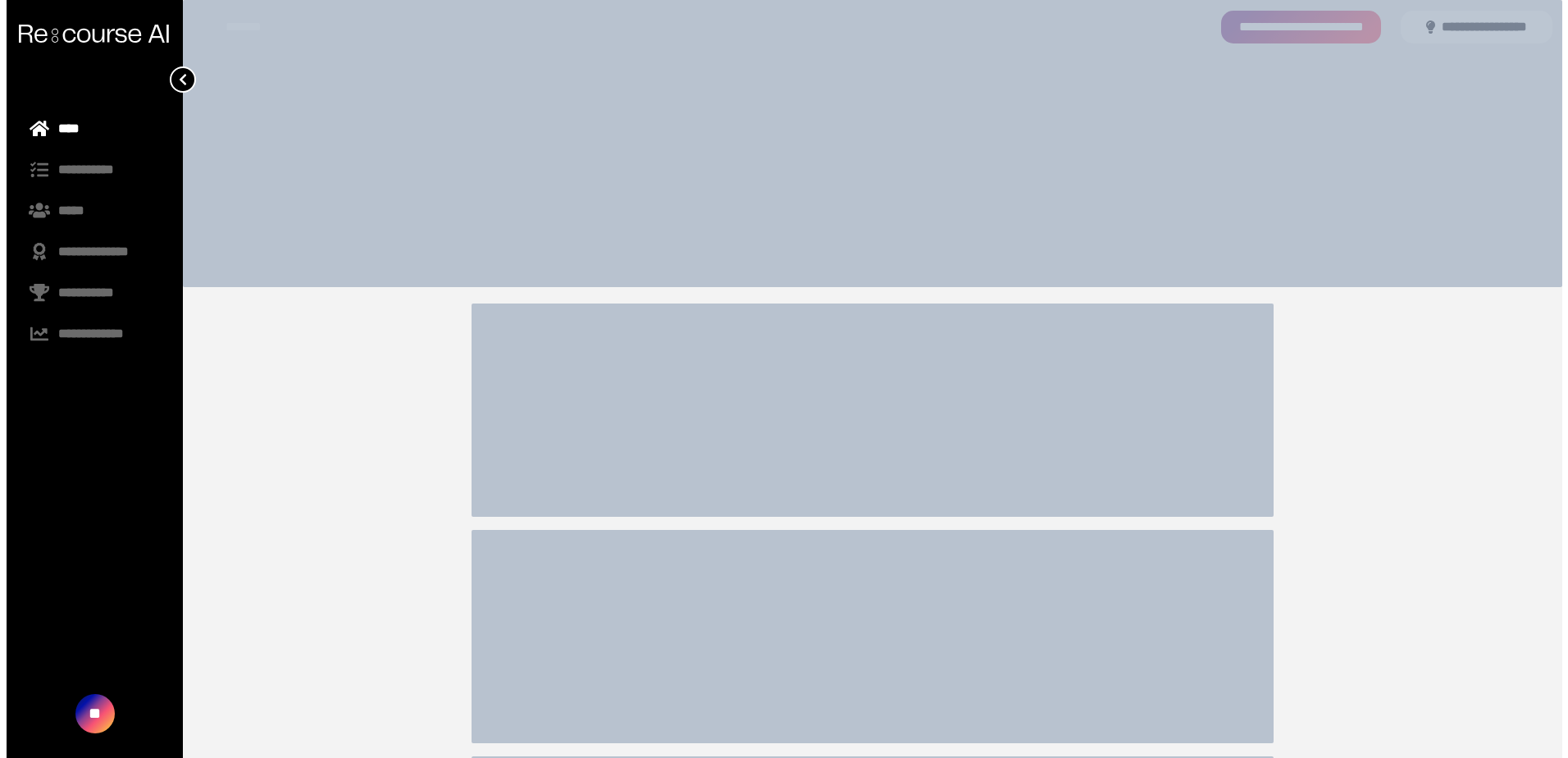 scroll, scrollTop: 0, scrollLeft: 0, axis: both 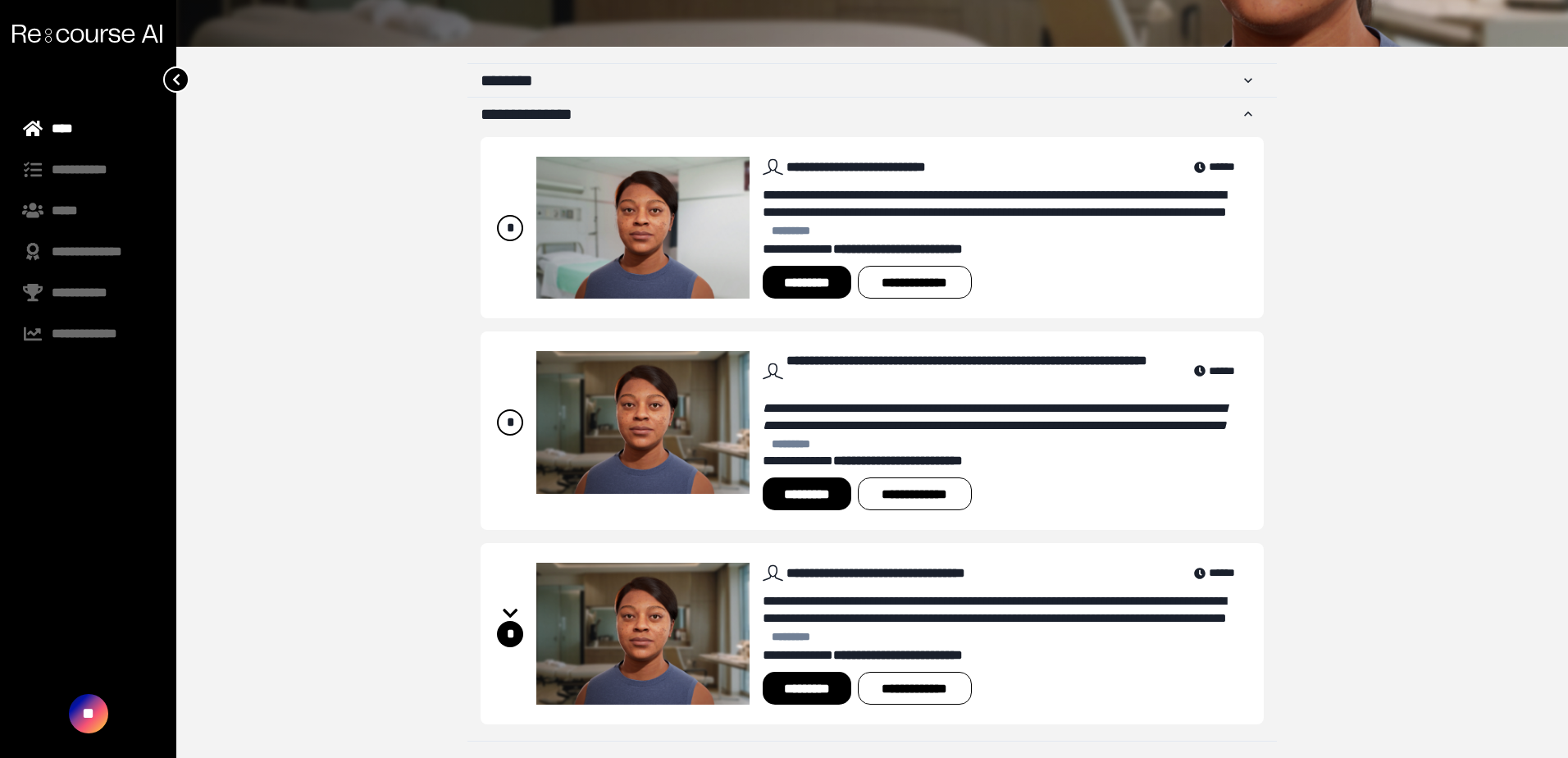 click on "*********" at bounding box center (806, 688) 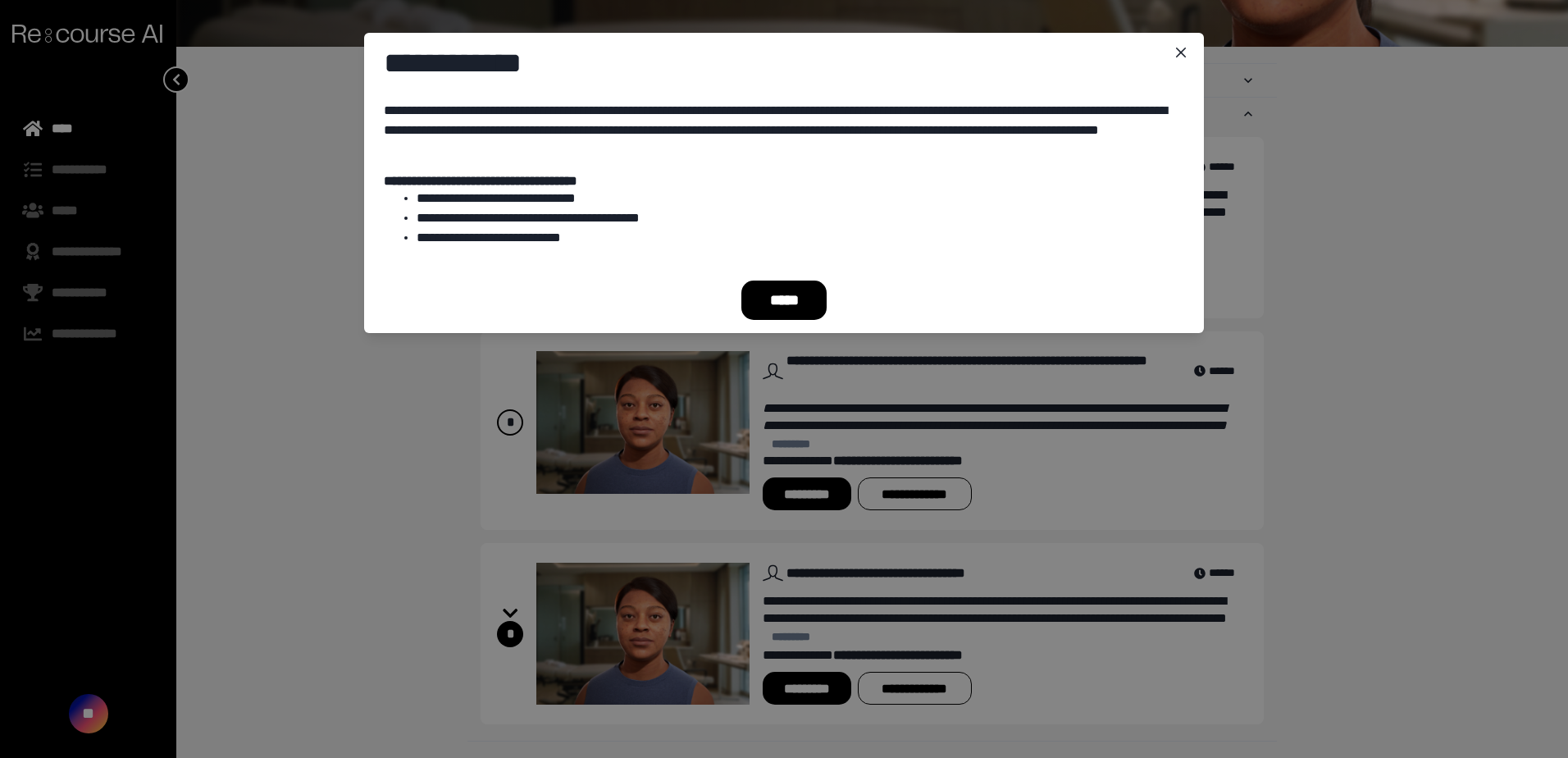 click on "*****" at bounding box center (784, 300) 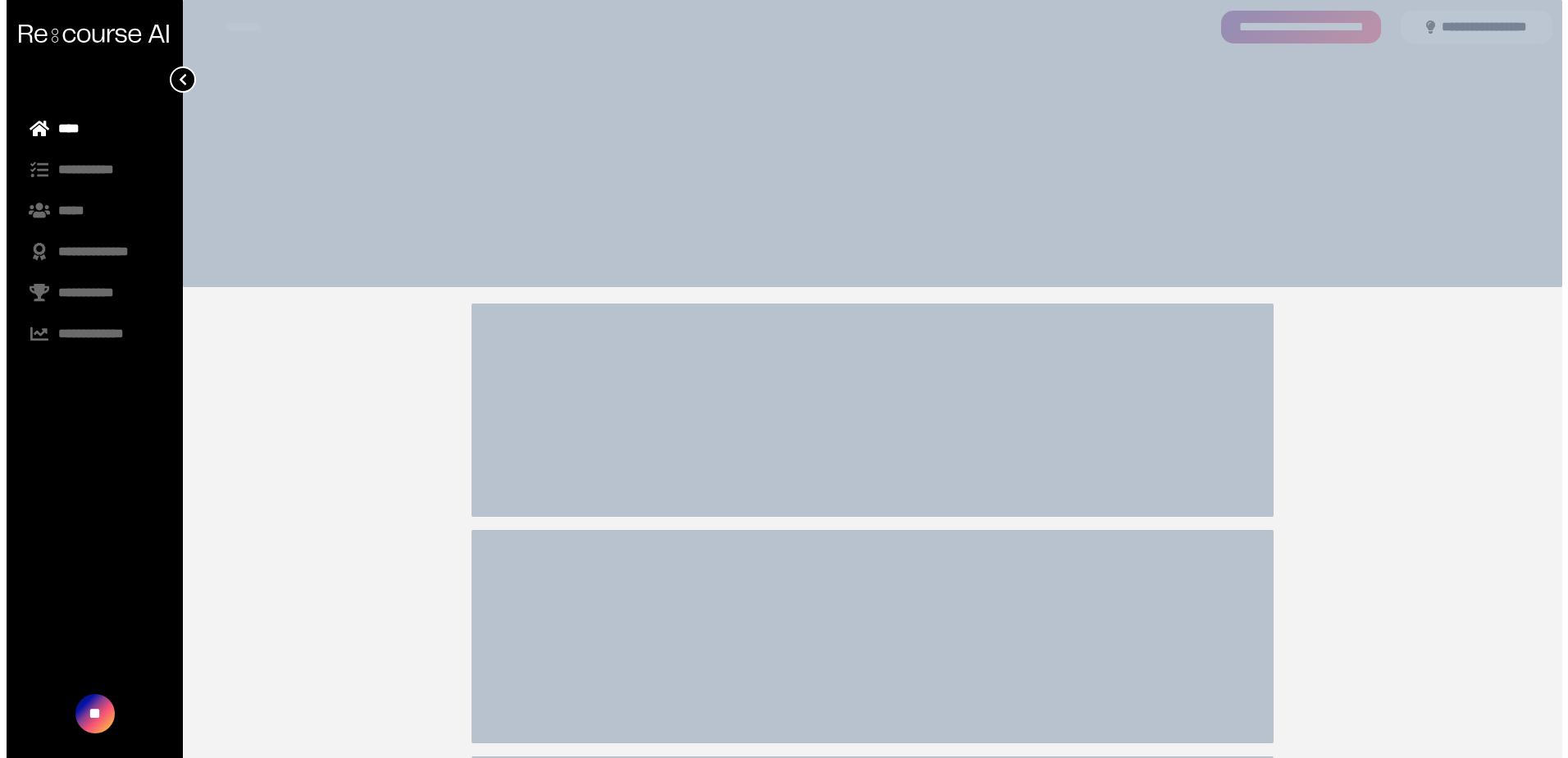 scroll, scrollTop: 0, scrollLeft: 0, axis: both 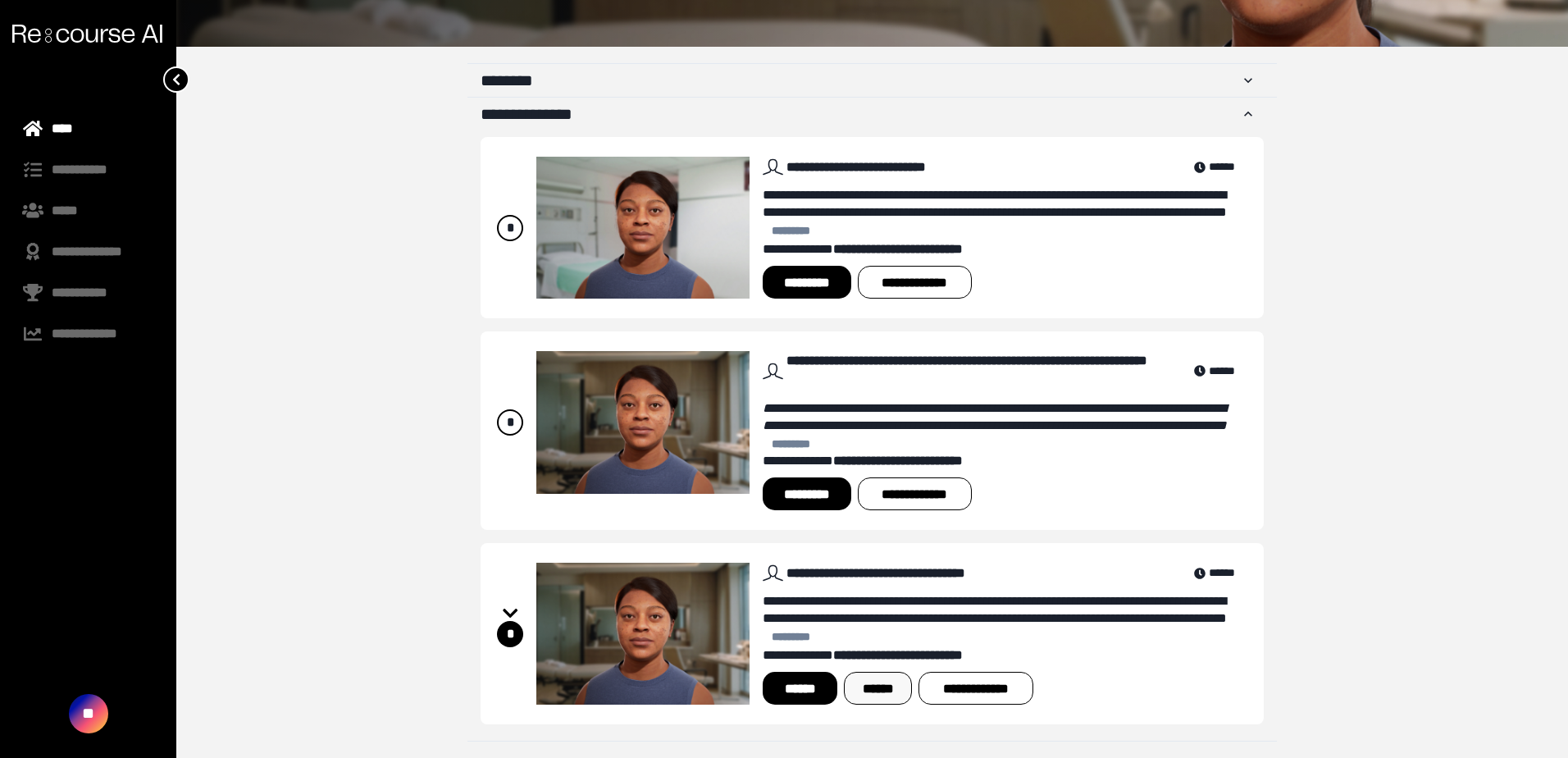 drag, startPoint x: 878, startPoint y: 683, endPoint x: 870, endPoint y: 687, distance: 8.94427 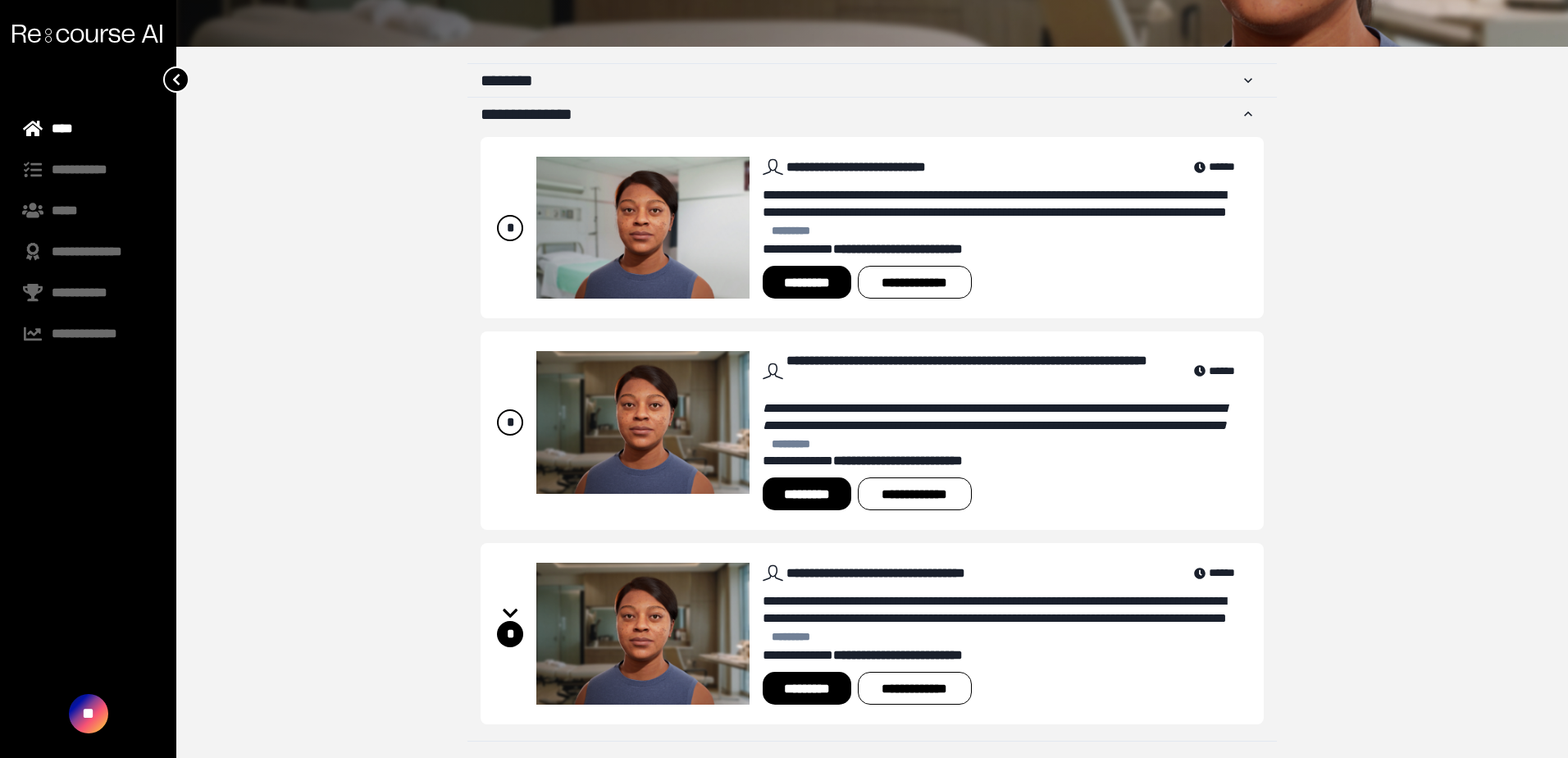 click on "*********" at bounding box center [806, 688] 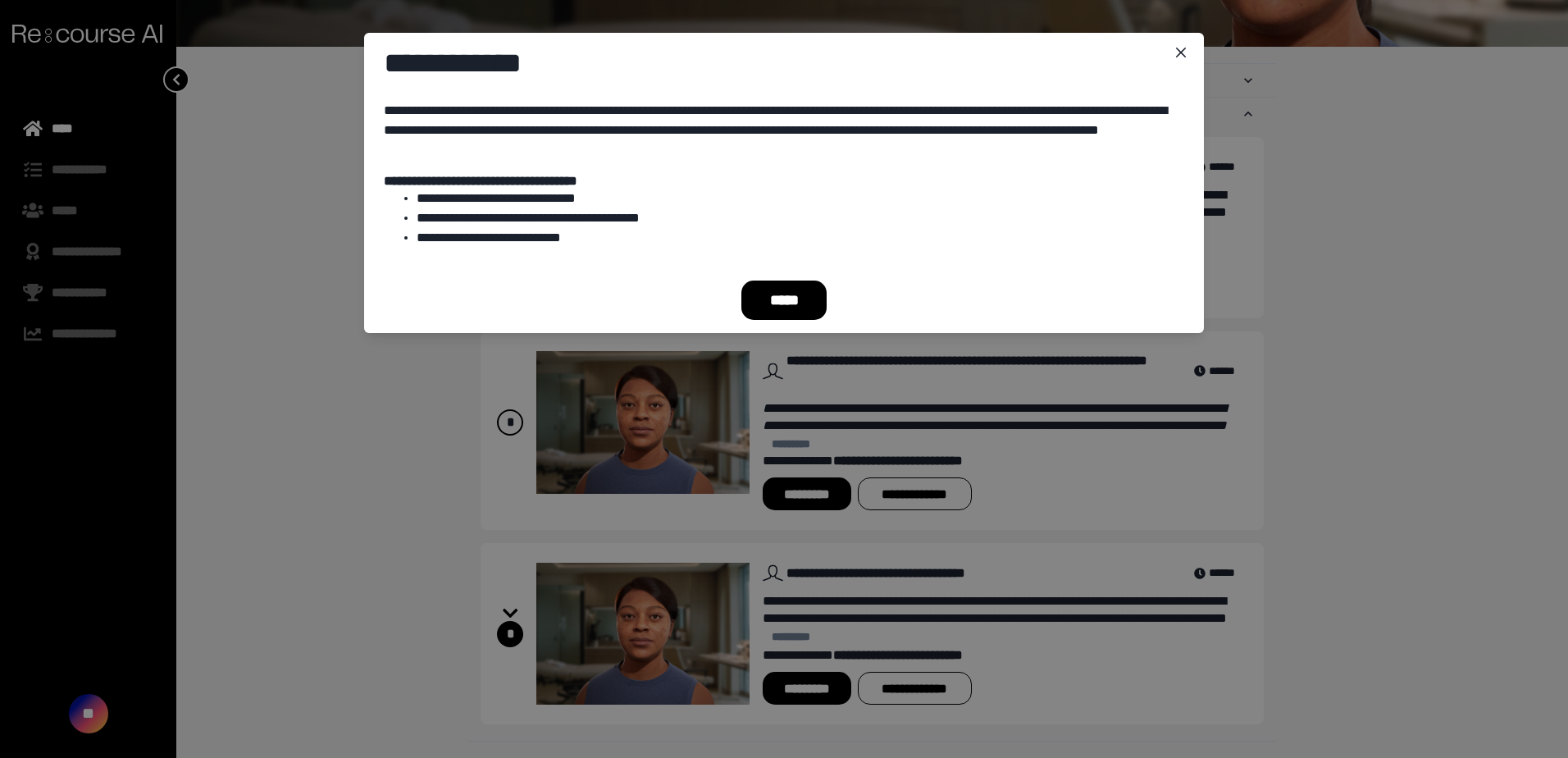 click on "*****" at bounding box center (784, 300) 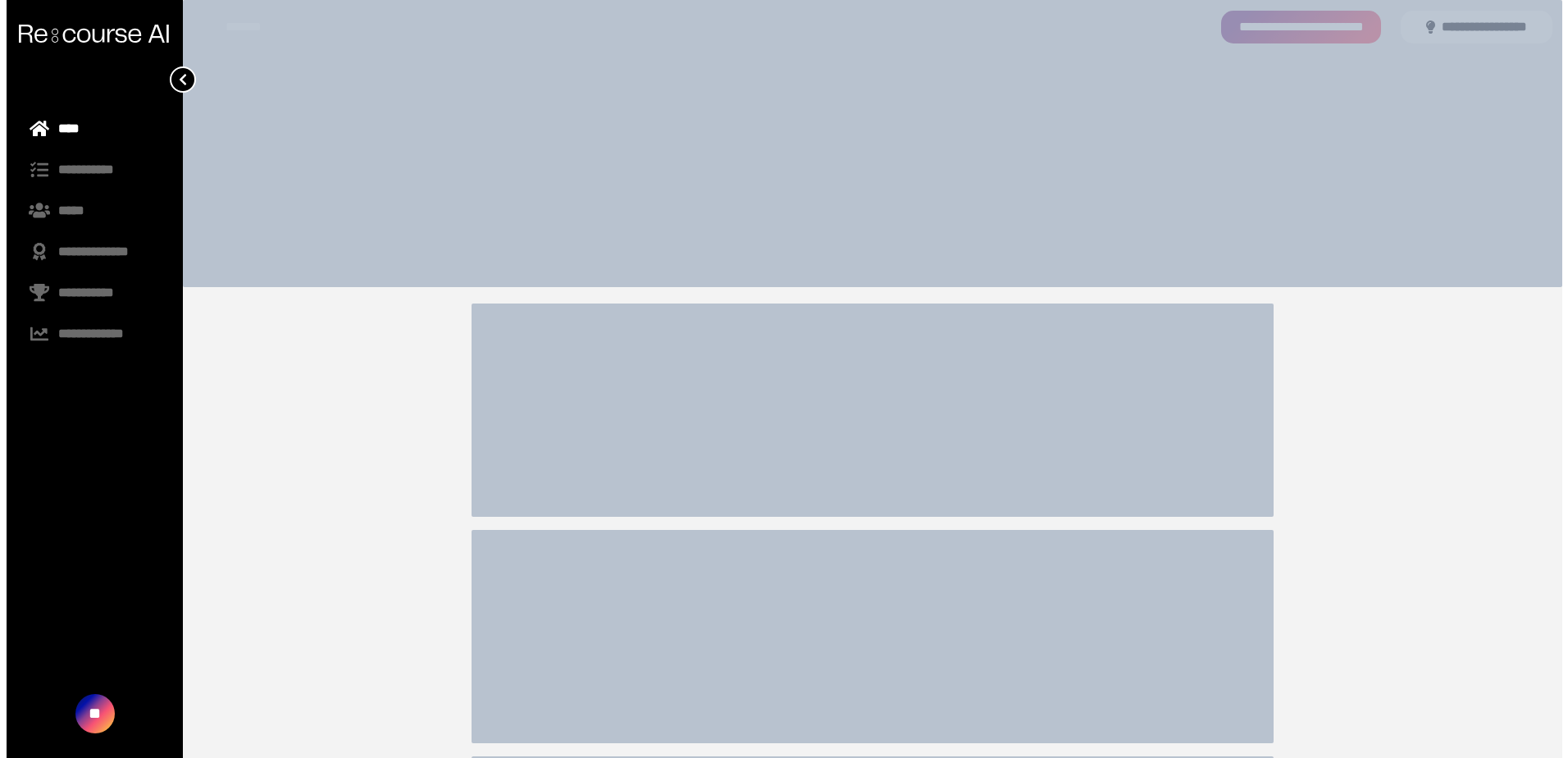 scroll, scrollTop: 0, scrollLeft: 0, axis: both 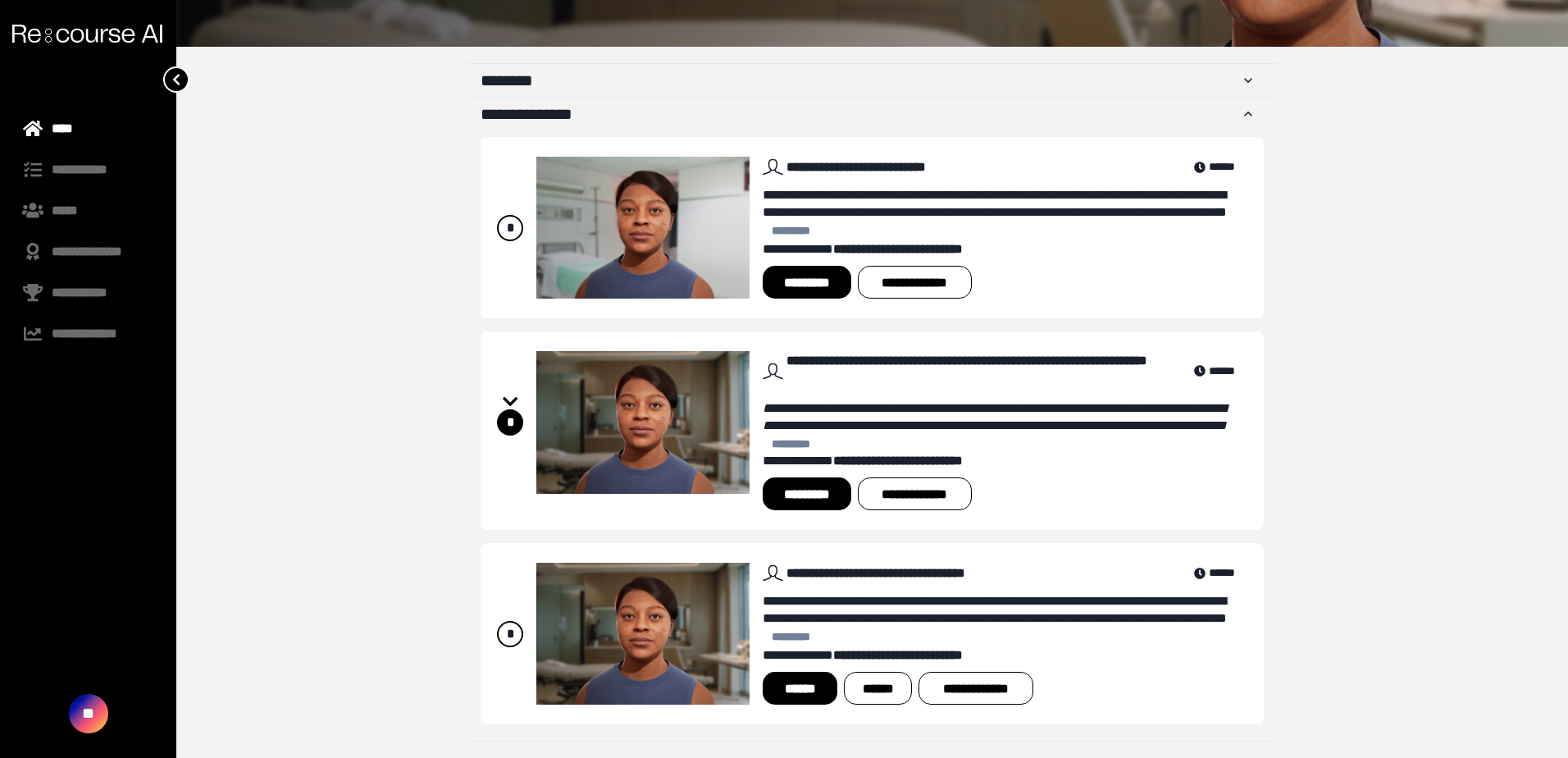 click on "*********" at bounding box center (806, 282) 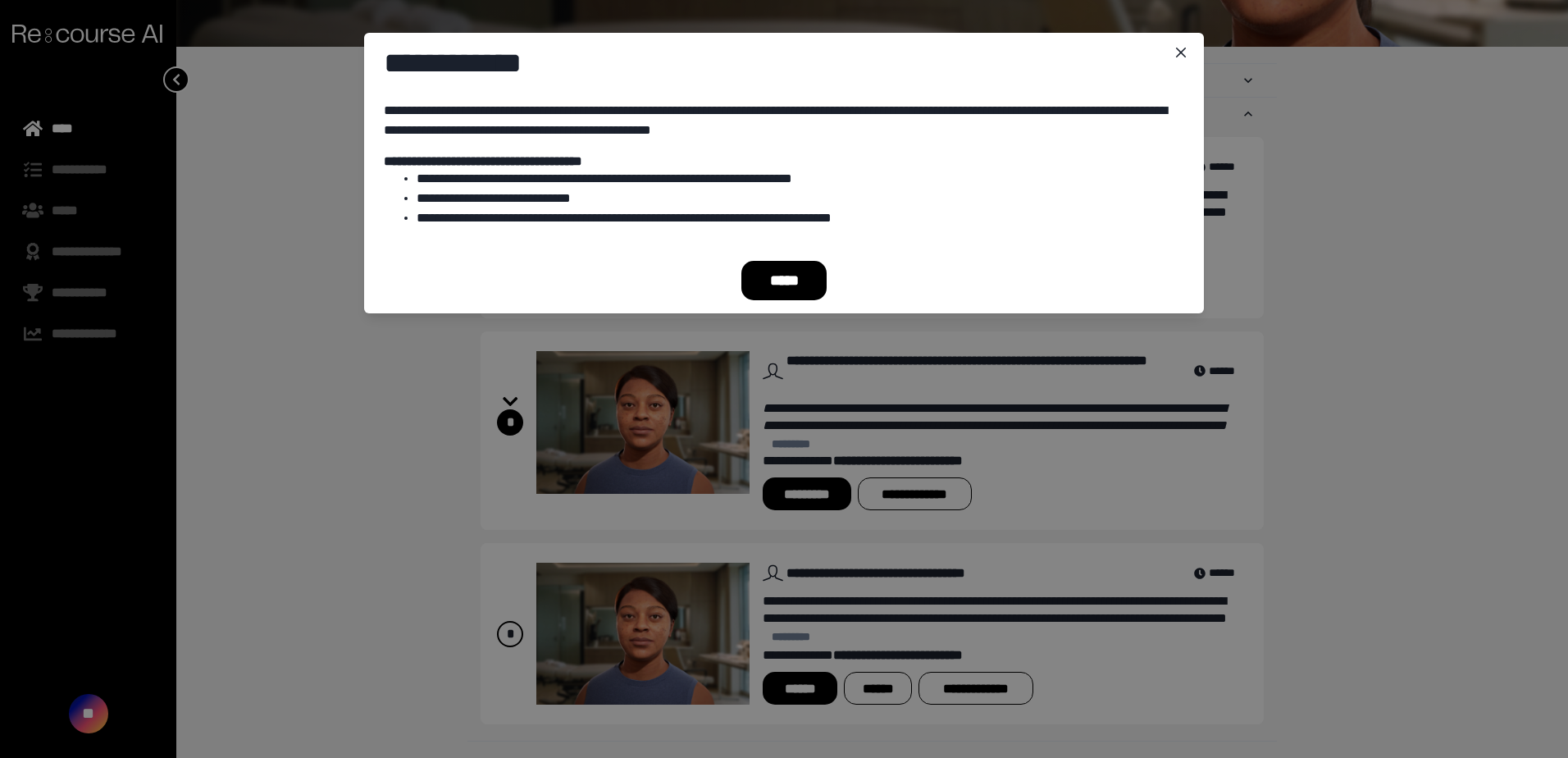 click on "*****" at bounding box center [784, 281] 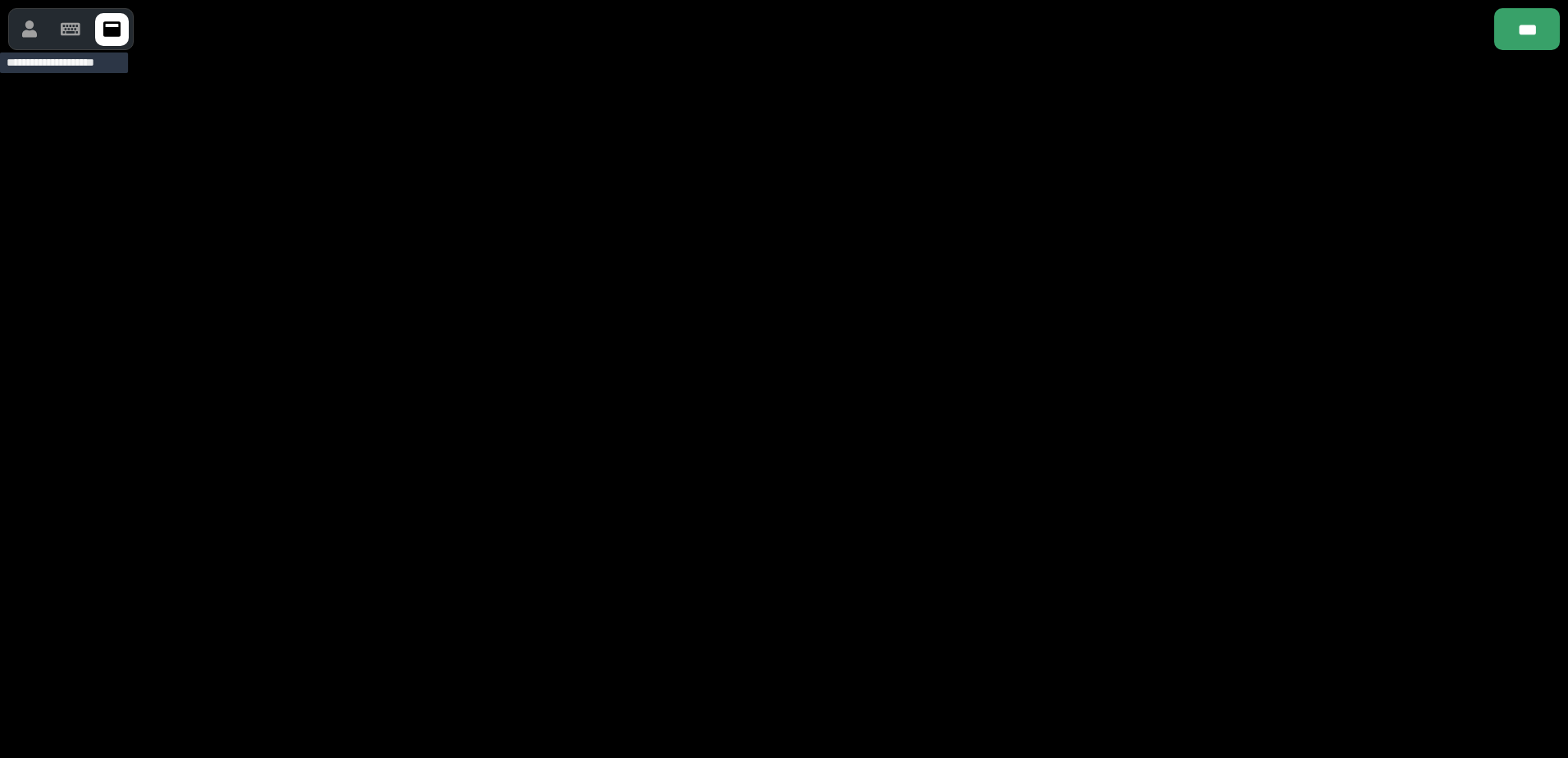 click 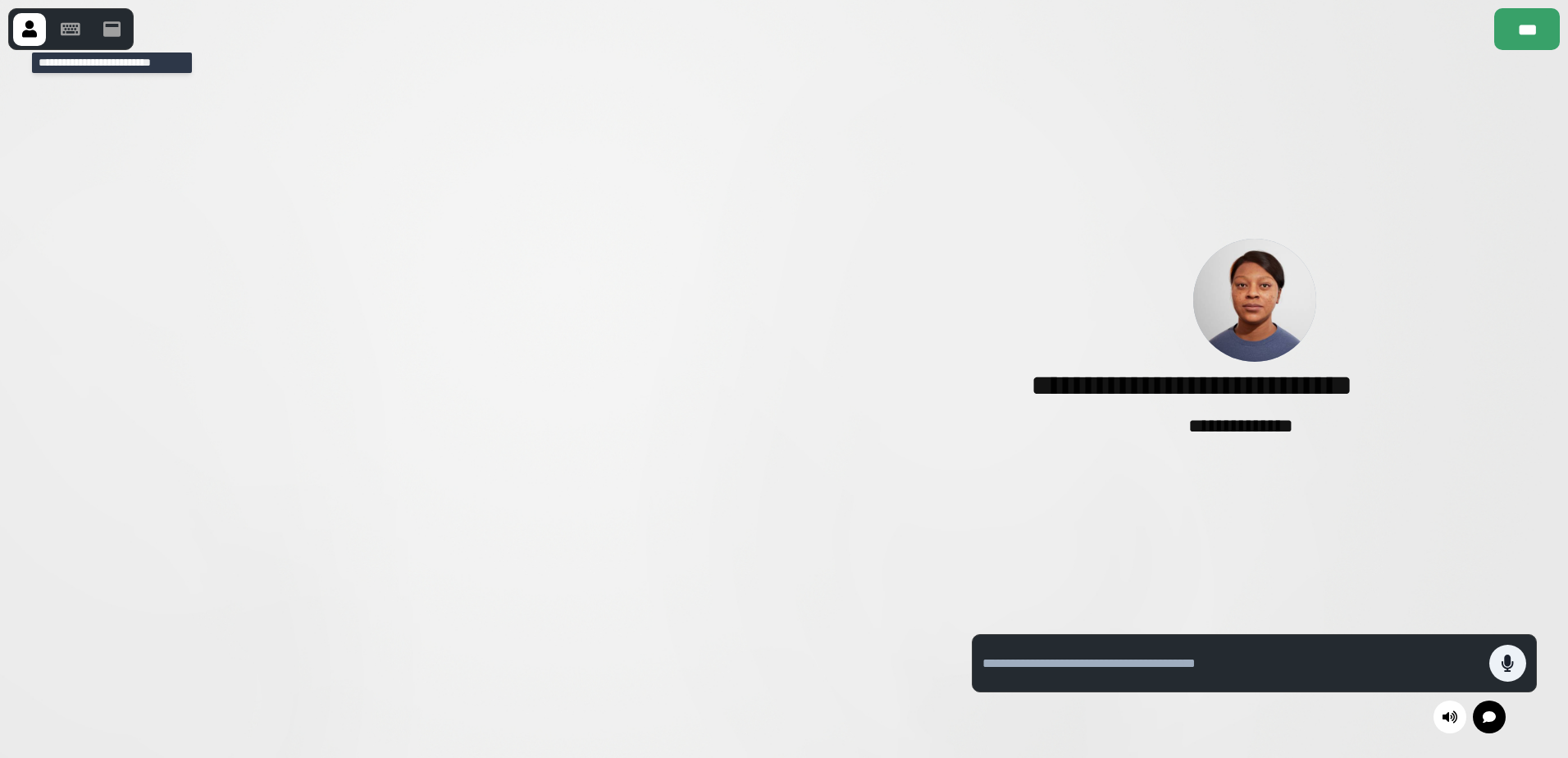 click 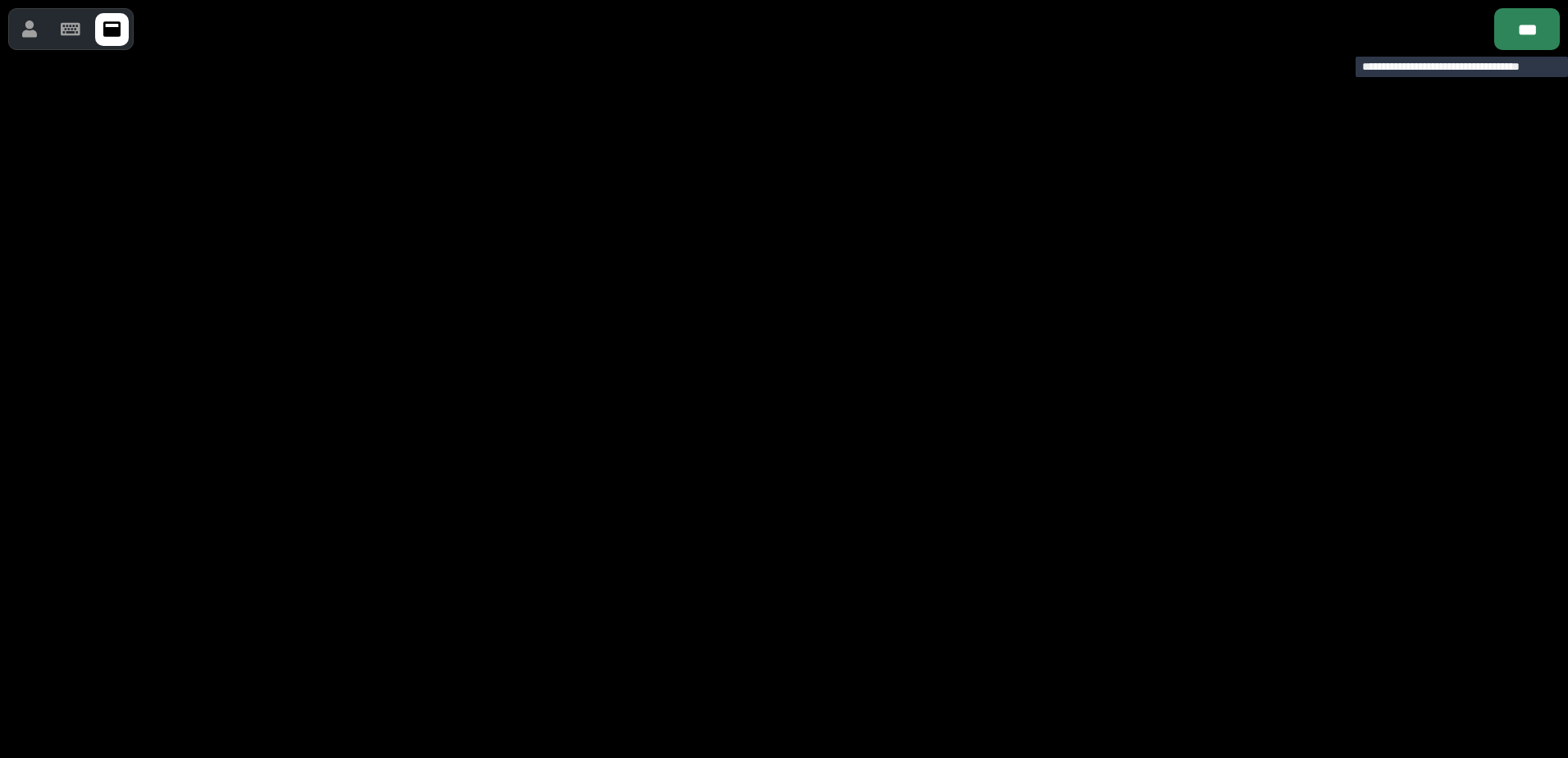 click on "***" at bounding box center (1527, 29) 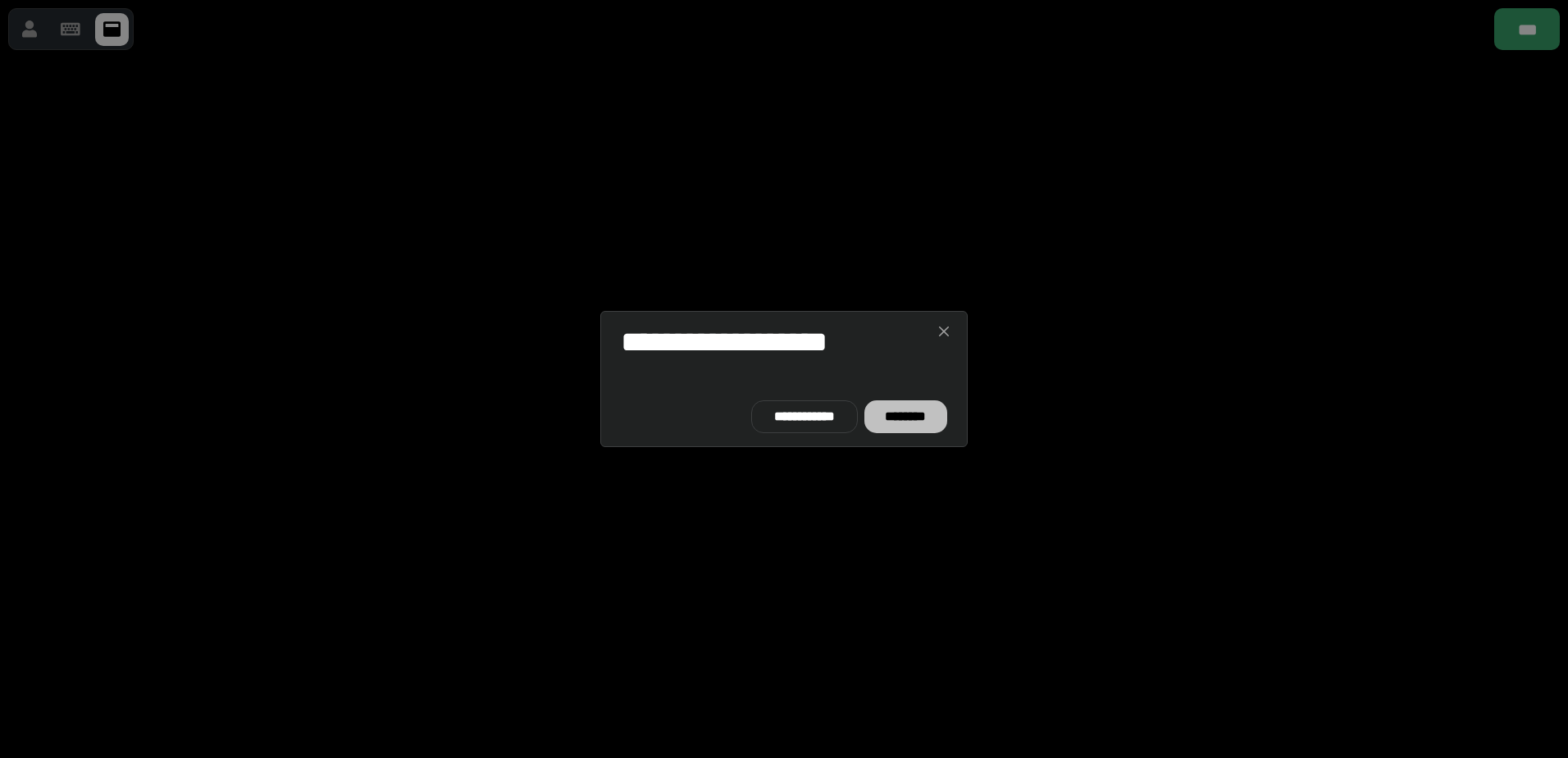 click on "********" at bounding box center (905, 417) 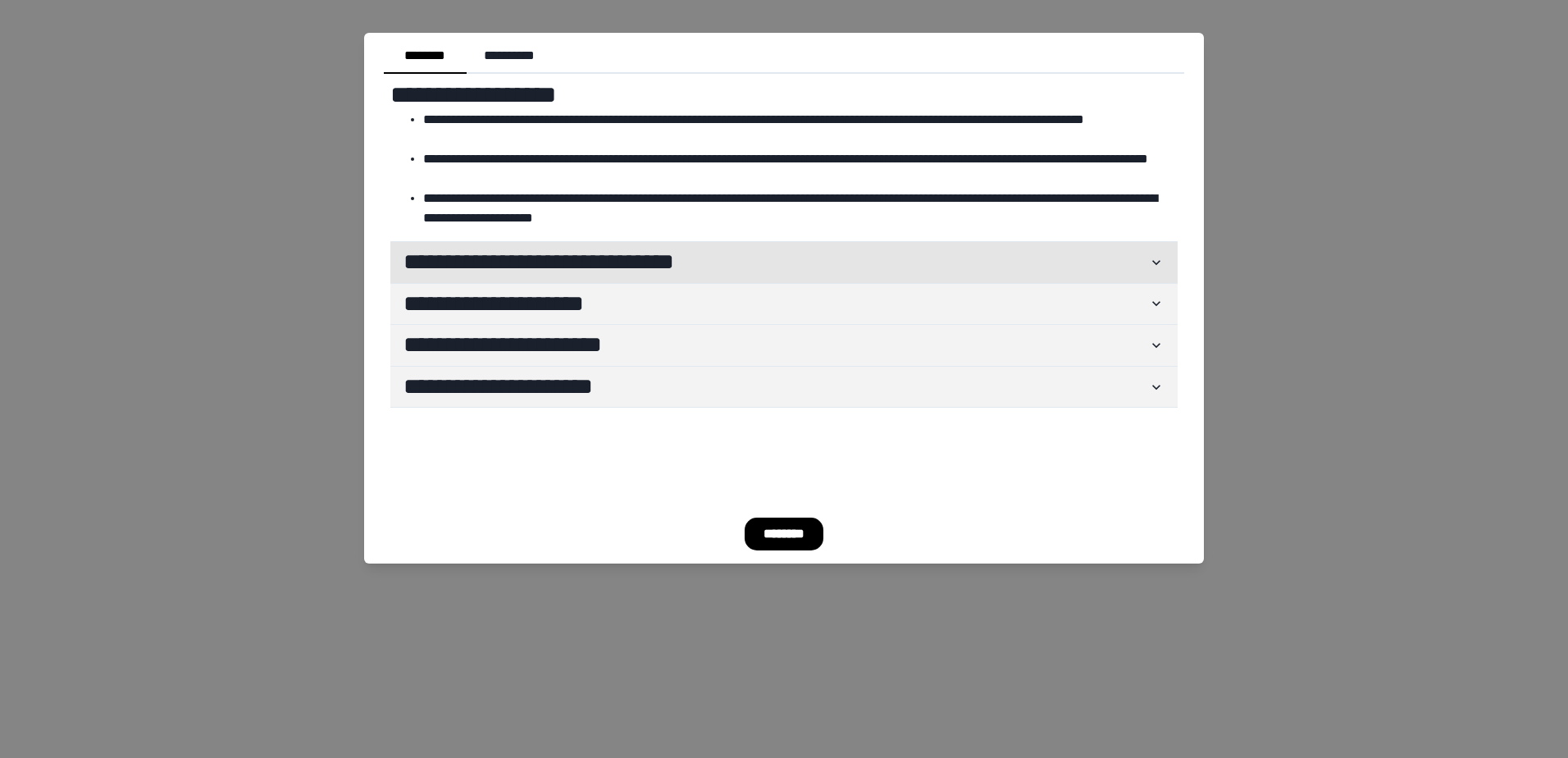 click on "**********" at bounding box center (784, 263) 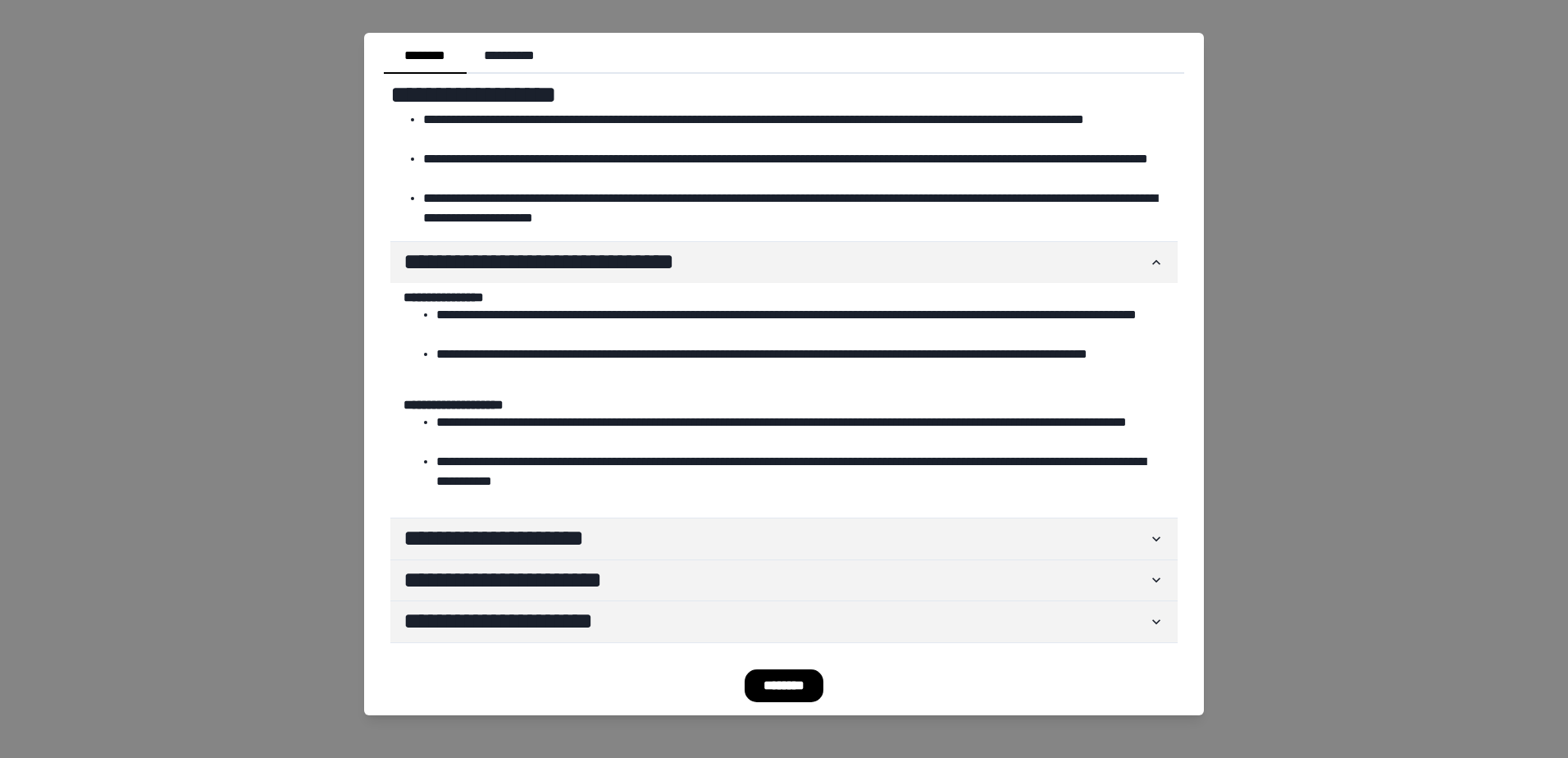 drag, startPoint x: 691, startPoint y: 526, endPoint x: 721, endPoint y: 409, distance: 120.78493 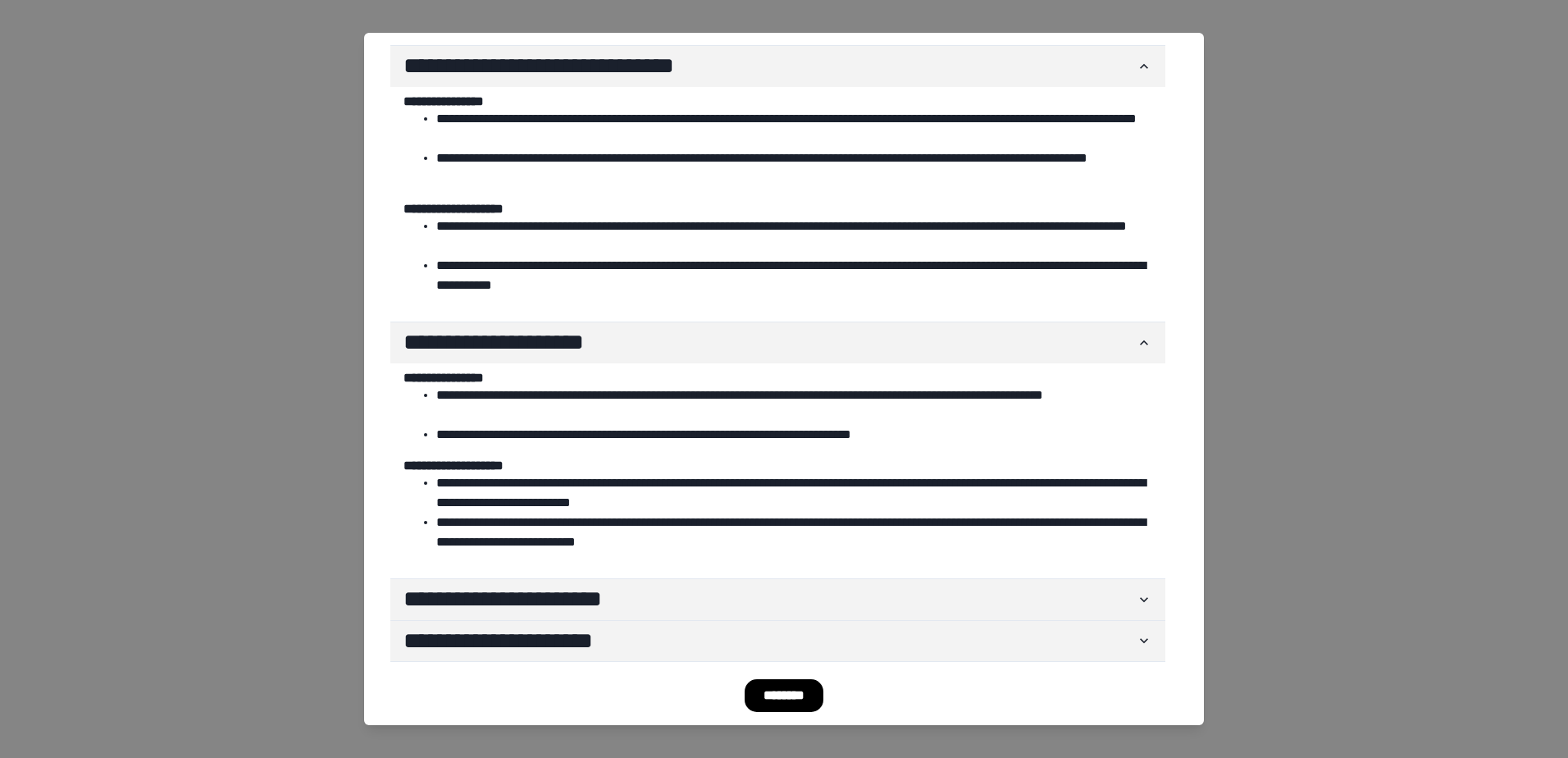 scroll, scrollTop: 205, scrollLeft: 0, axis: vertical 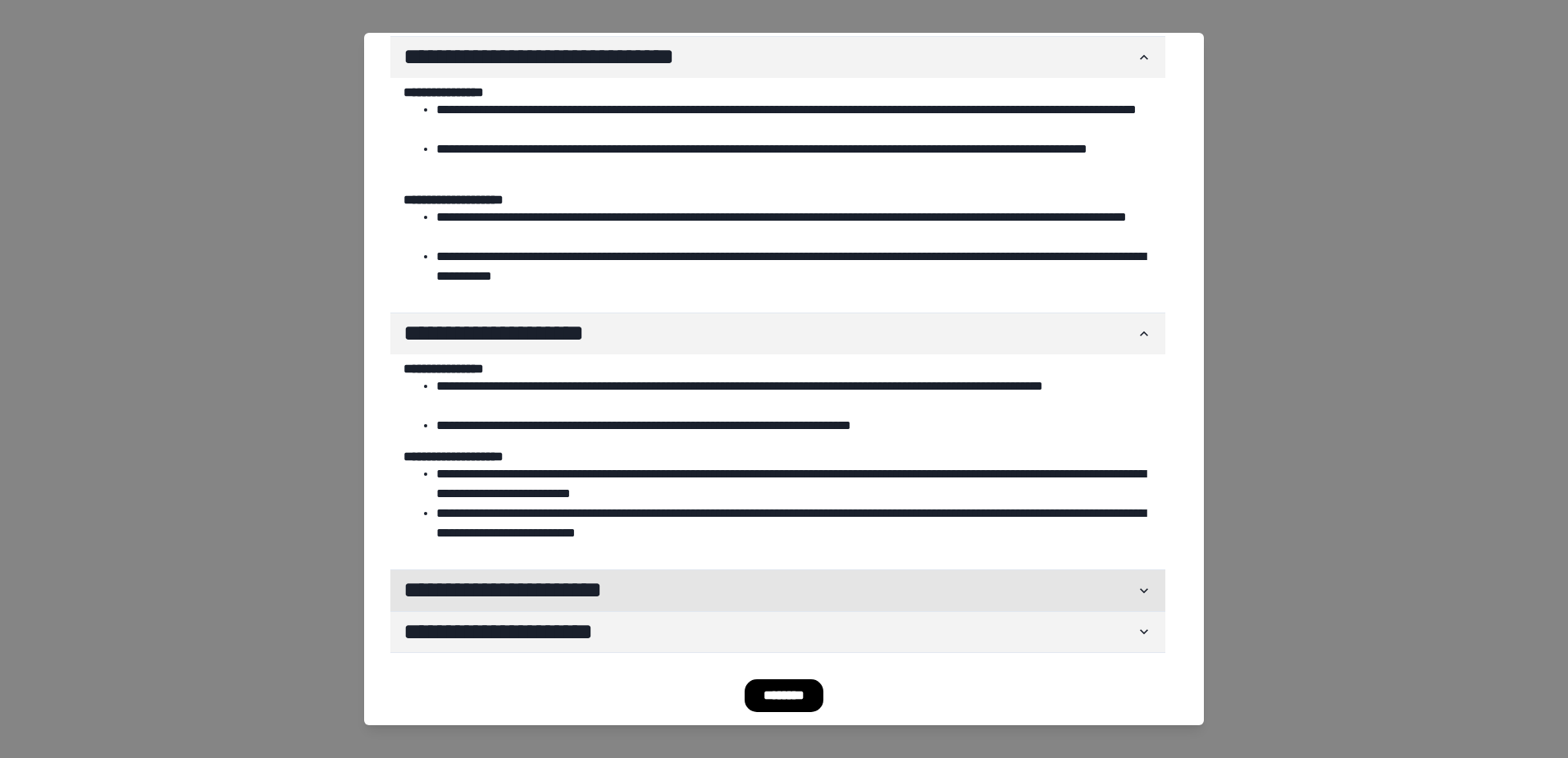 click on "**********" at bounding box center (769, 591) 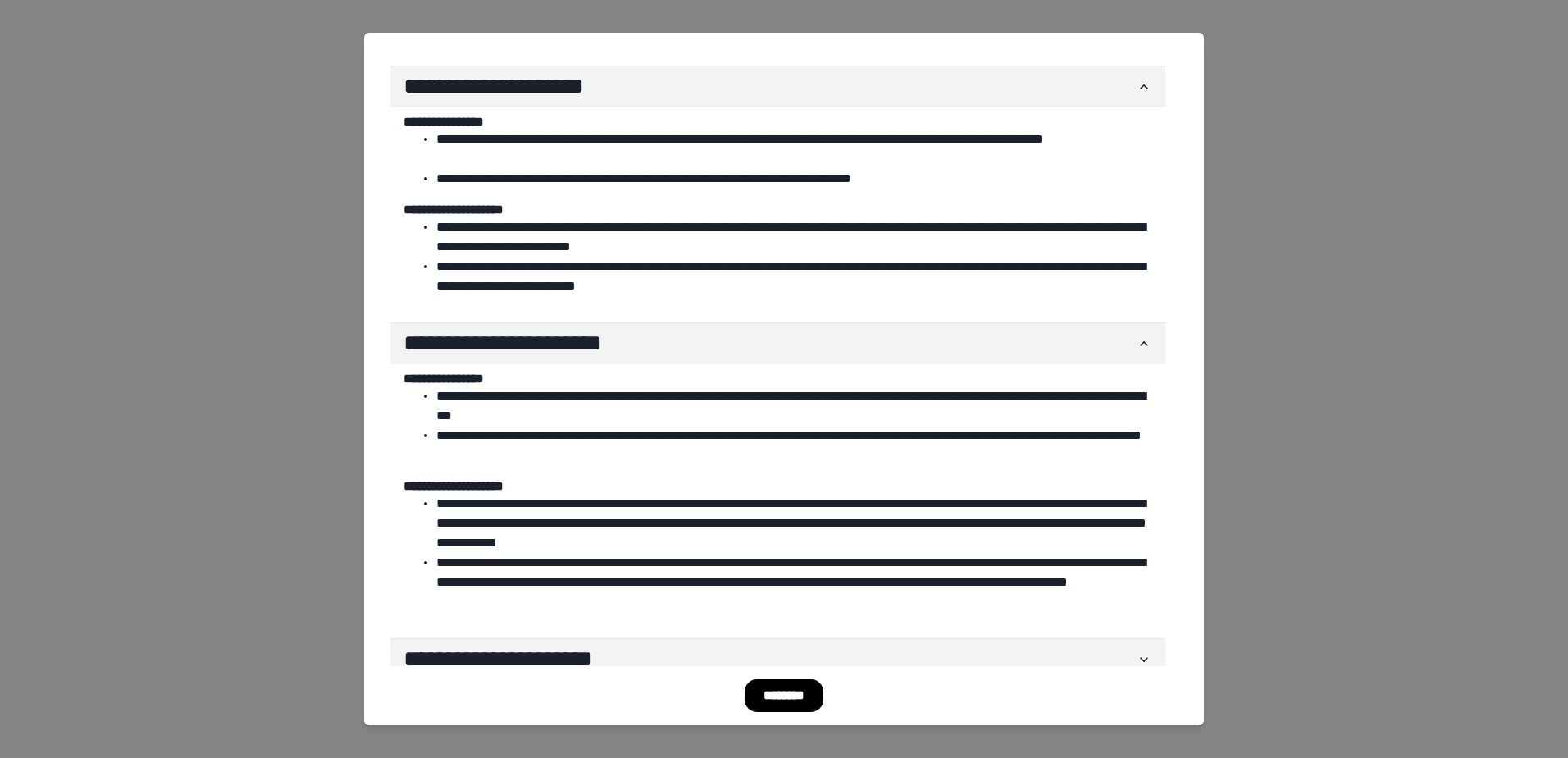 scroll, scrollTop: 480, scrollLeft: 0, axis: vertical 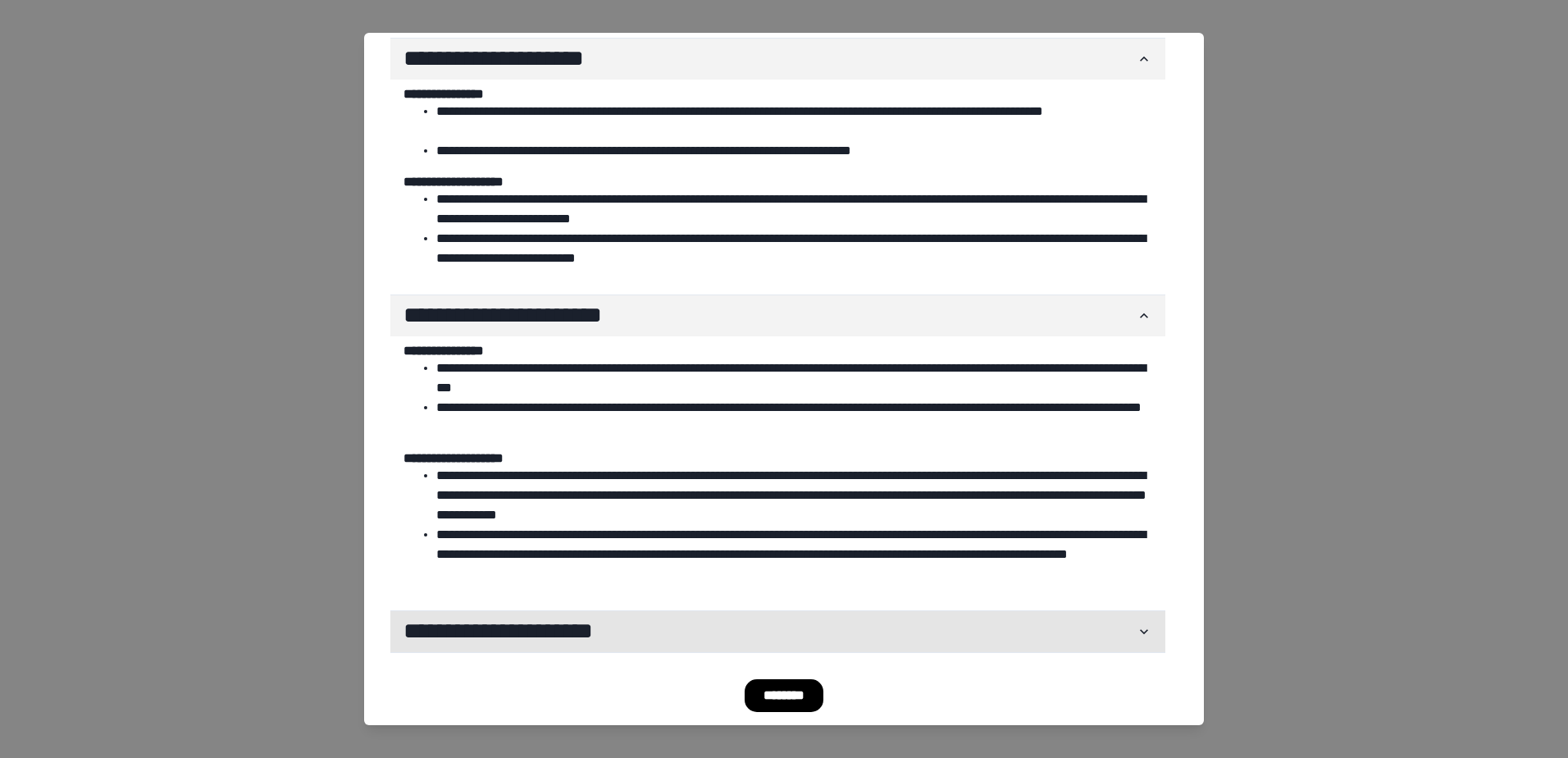click on "**********" at bounding box center [769, 632] 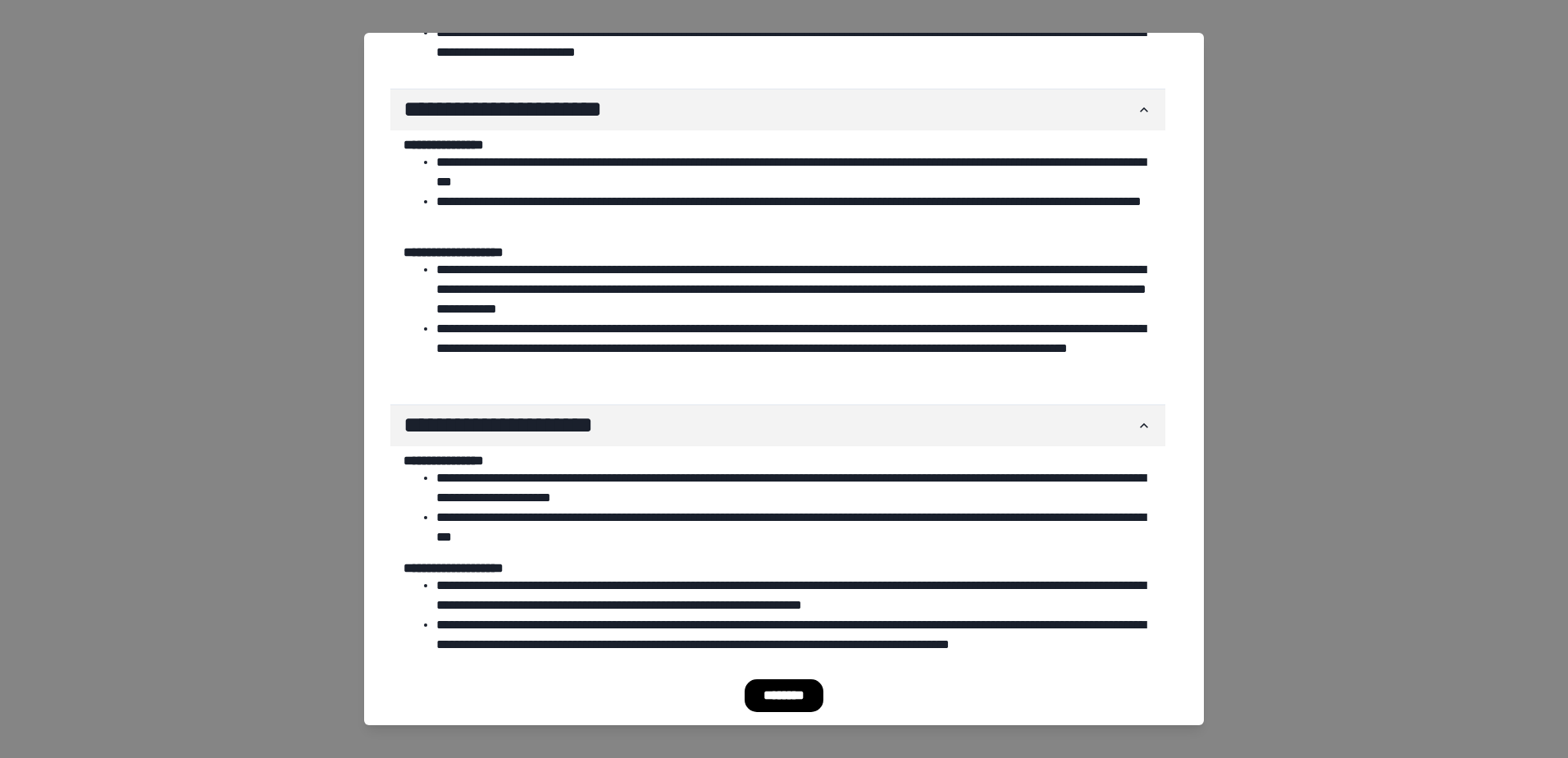 scroll, scrollTop: 734, scrollLeft: 0, axis: vertical 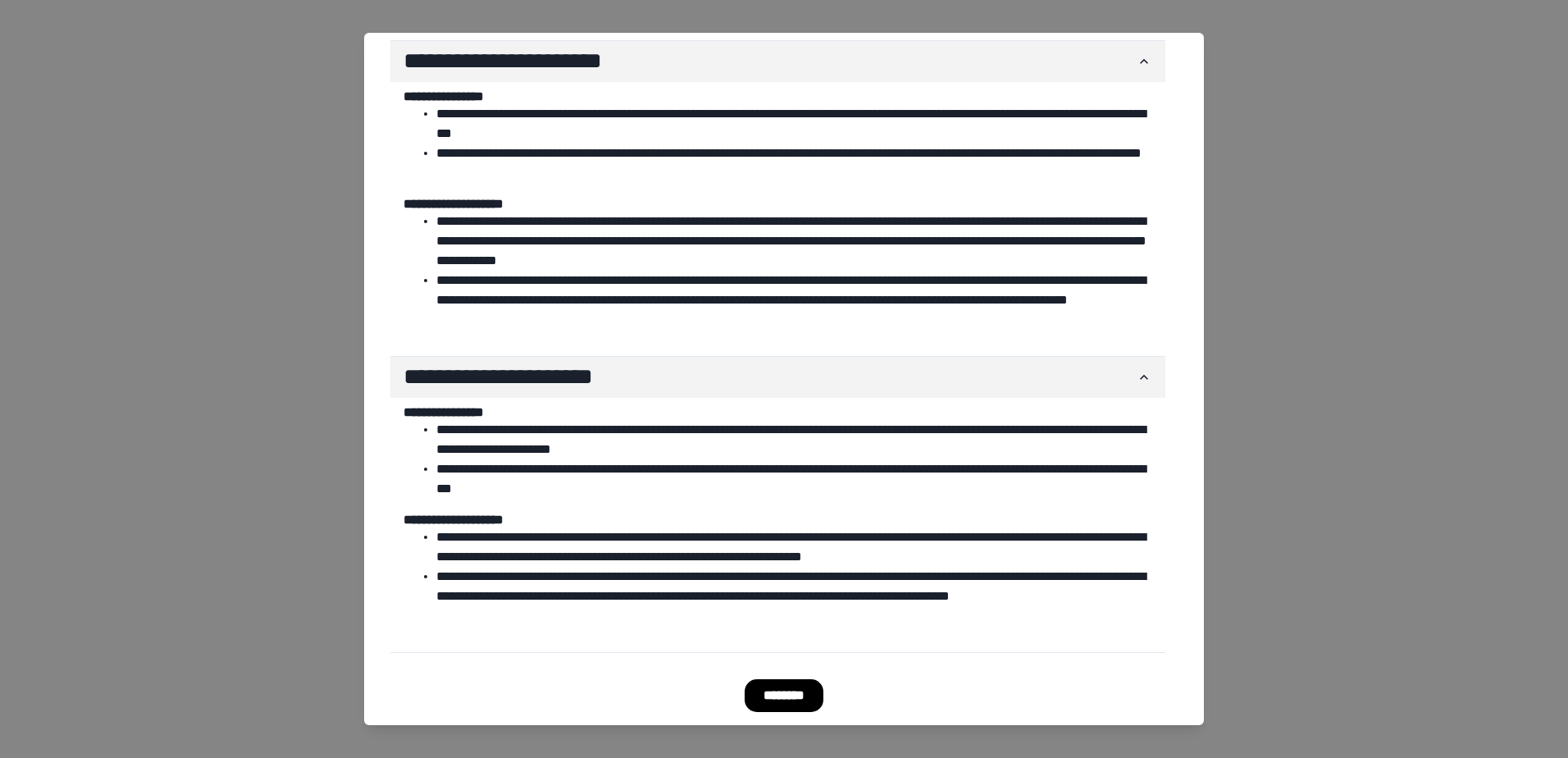 click on "********" at bounding box center [784, 696] 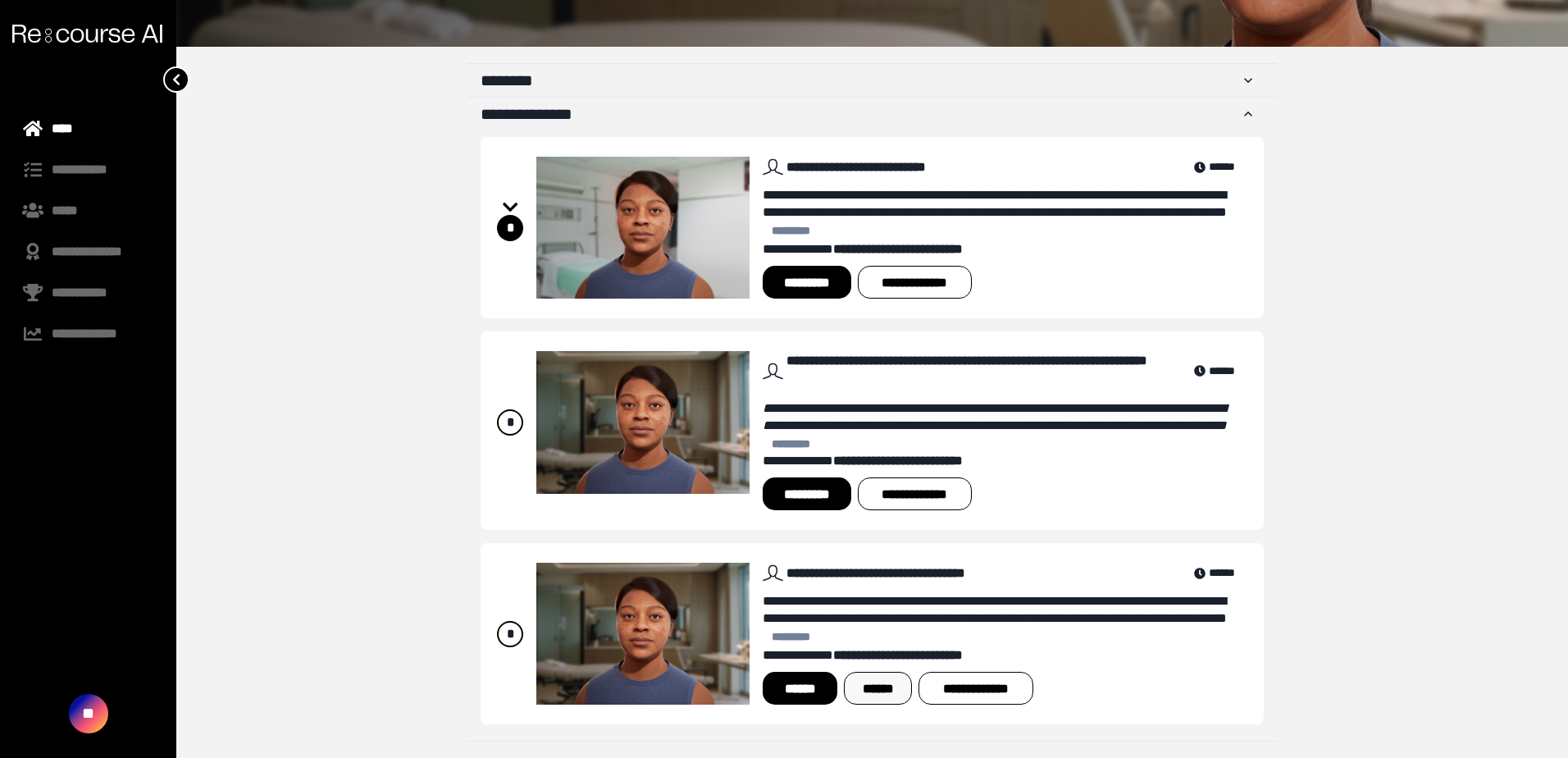 click on "******" at bounding box center (877, 688) 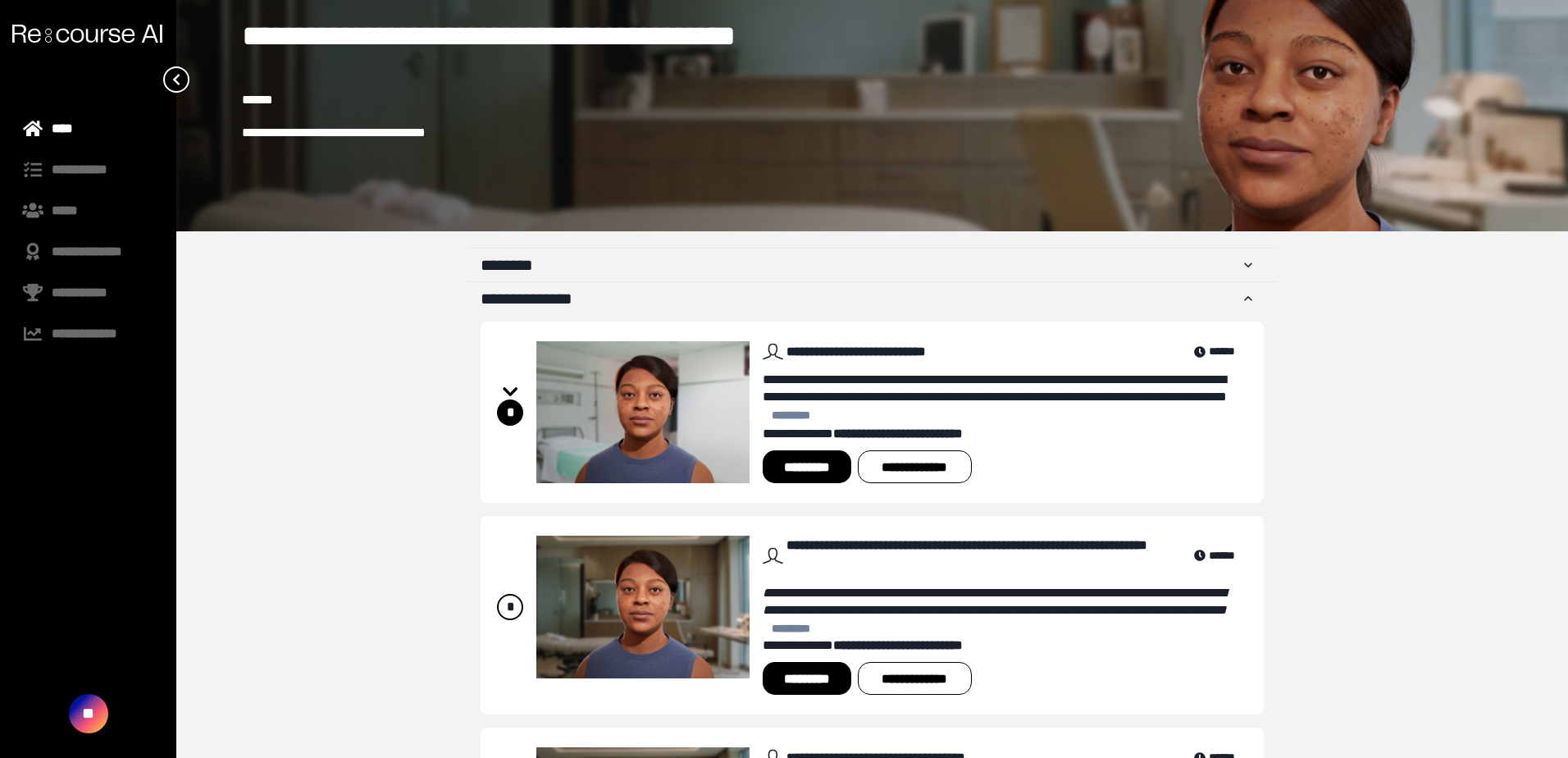 scroll, scrollTop: 219, scrollLeft: 0, axis: vertical 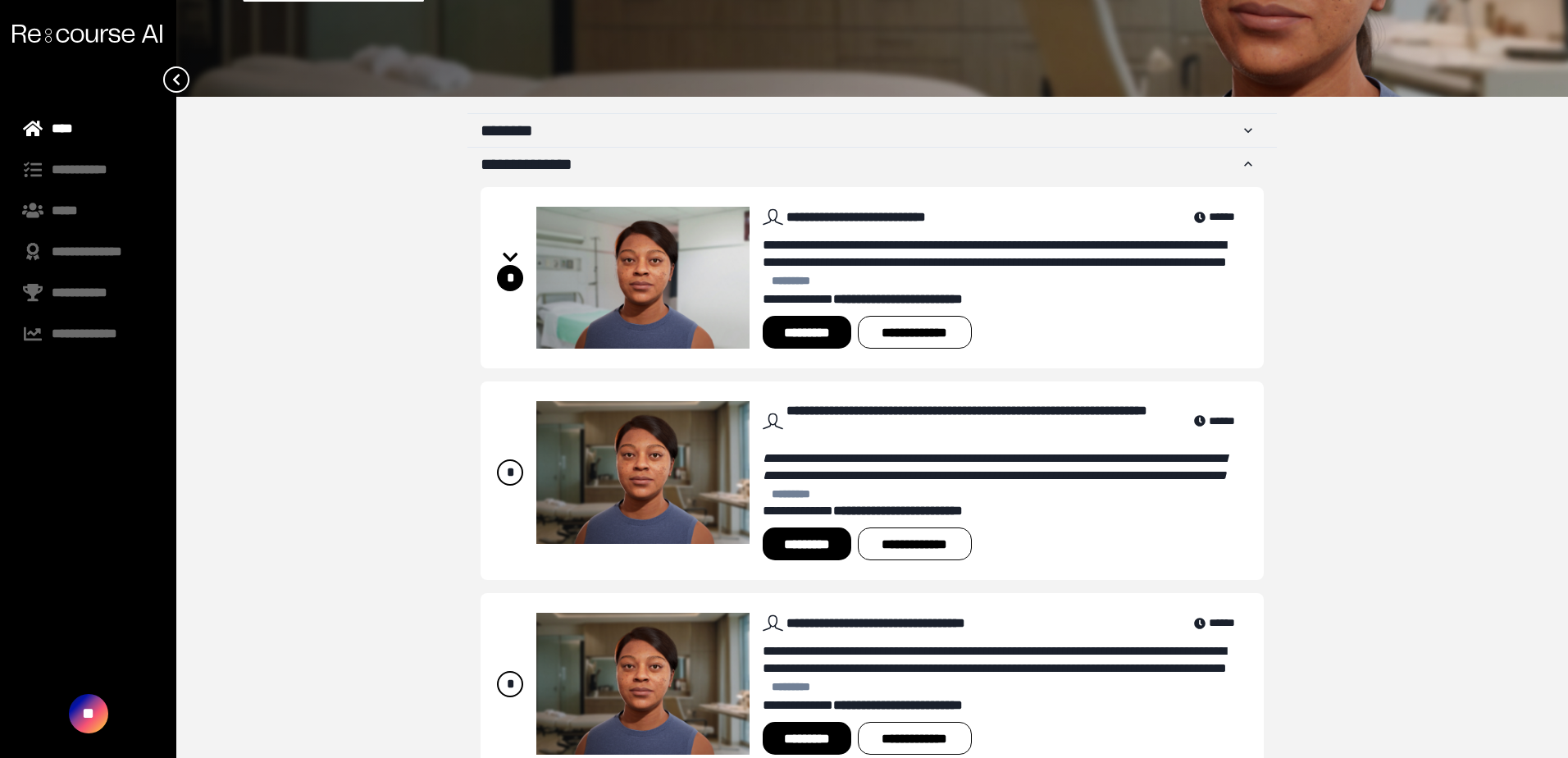click on "*********" at bounding box center (806, 544) 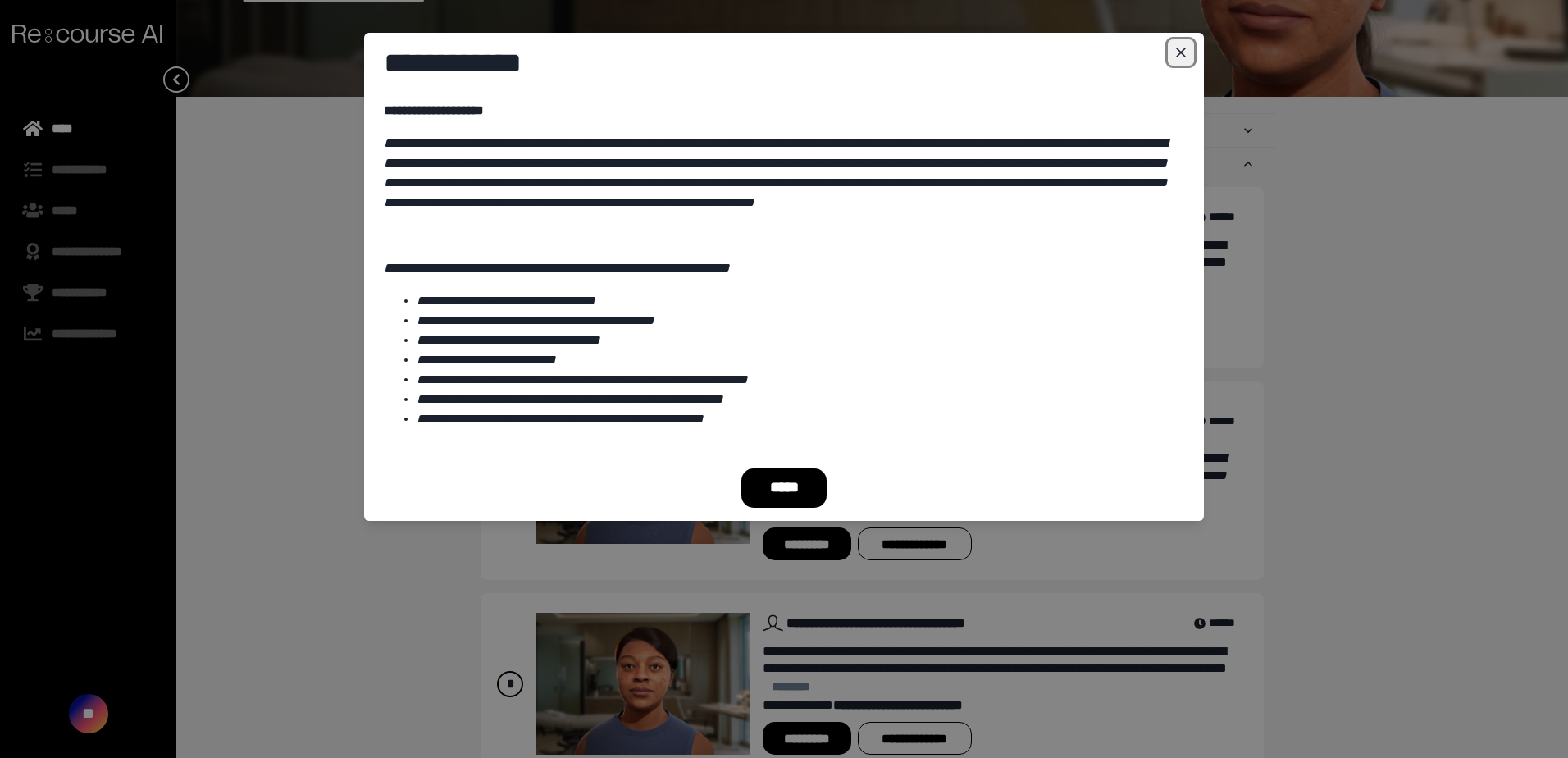 click at bounding box center (1181, 53) 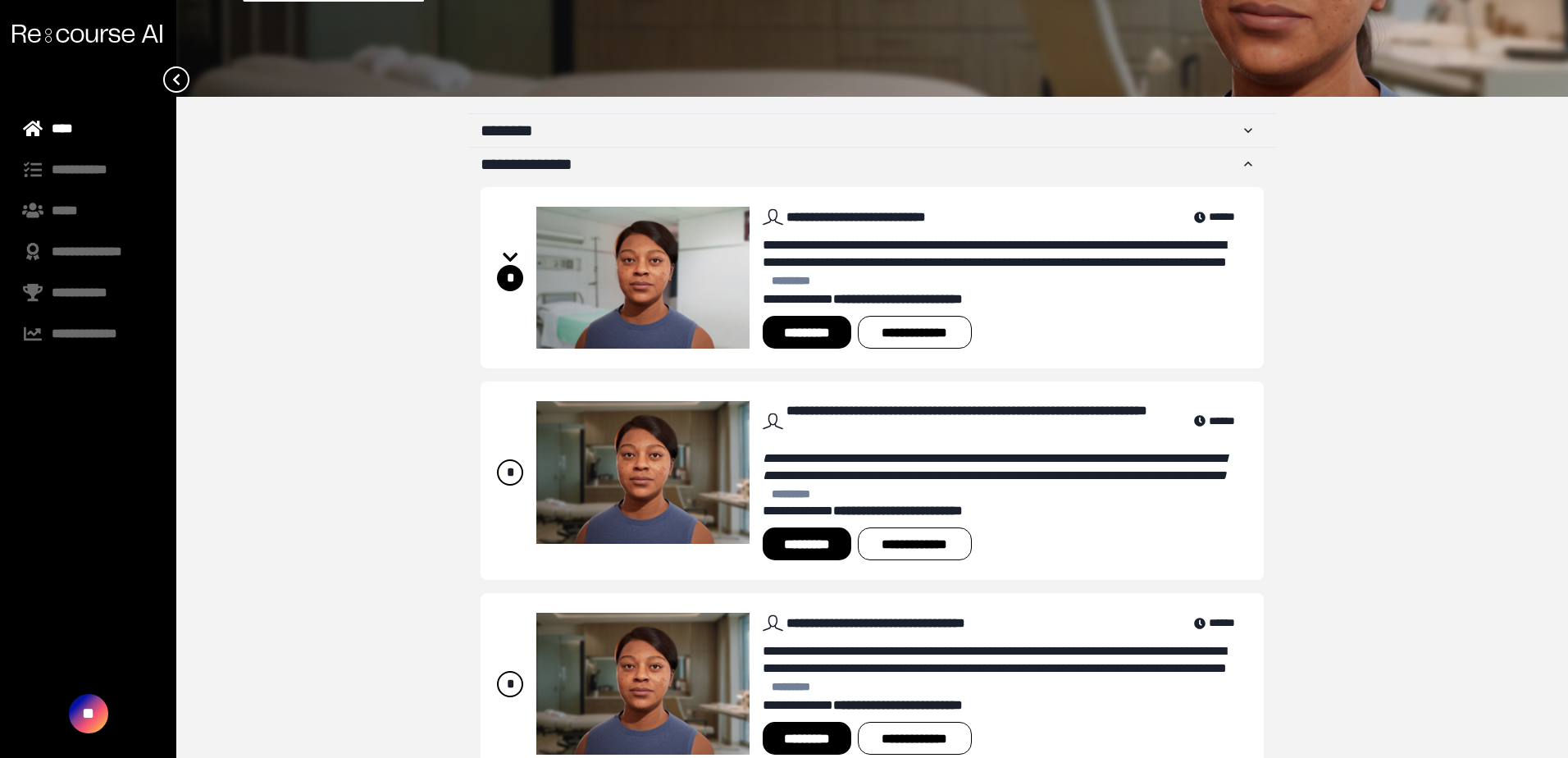 click on "**********" at bounding box center (995, 475) 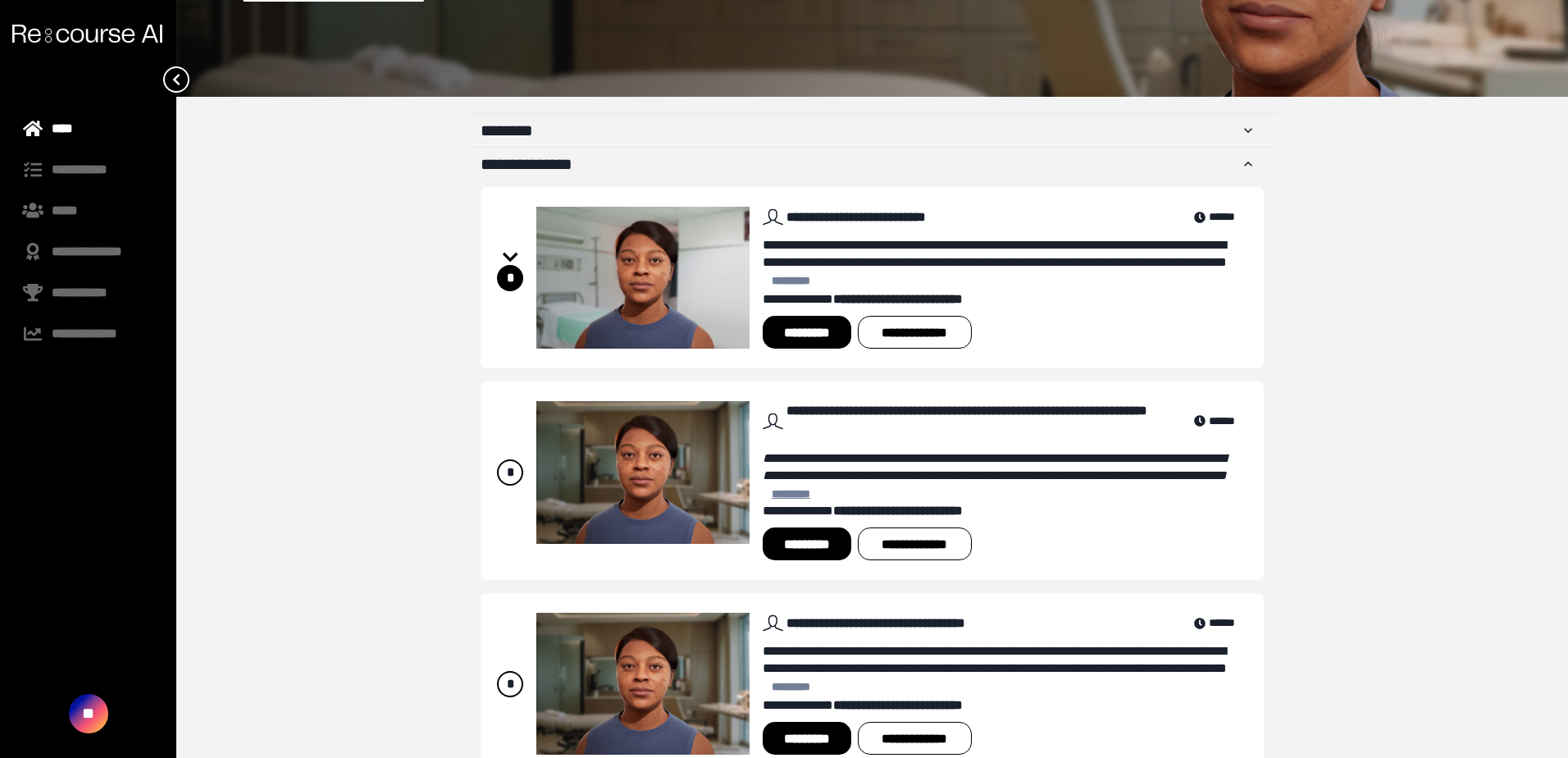 click on "*********" at bounding box center (791, 494) 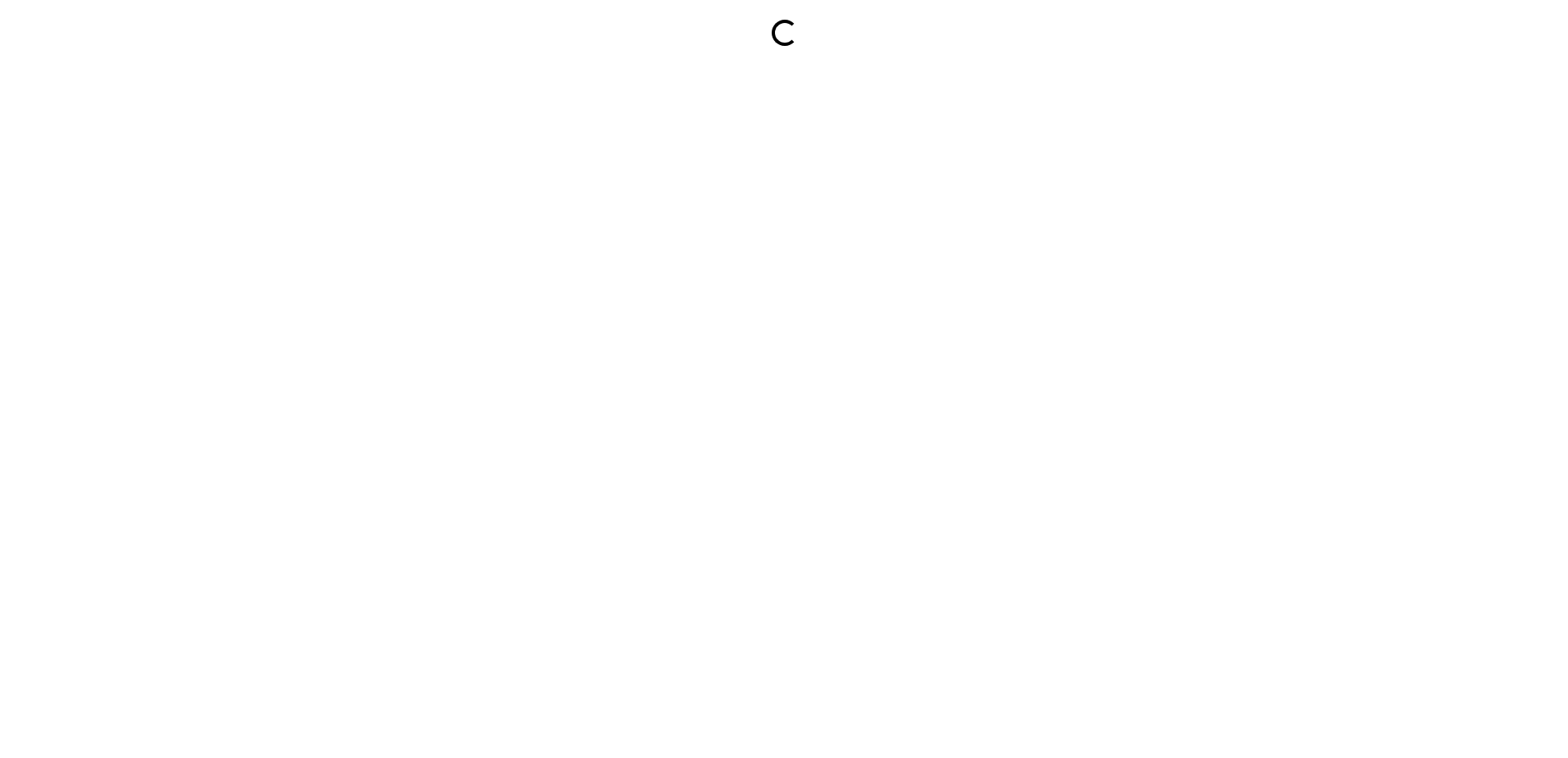 scroll, scrollTop: 0, scrollLeft: 0, axis: both 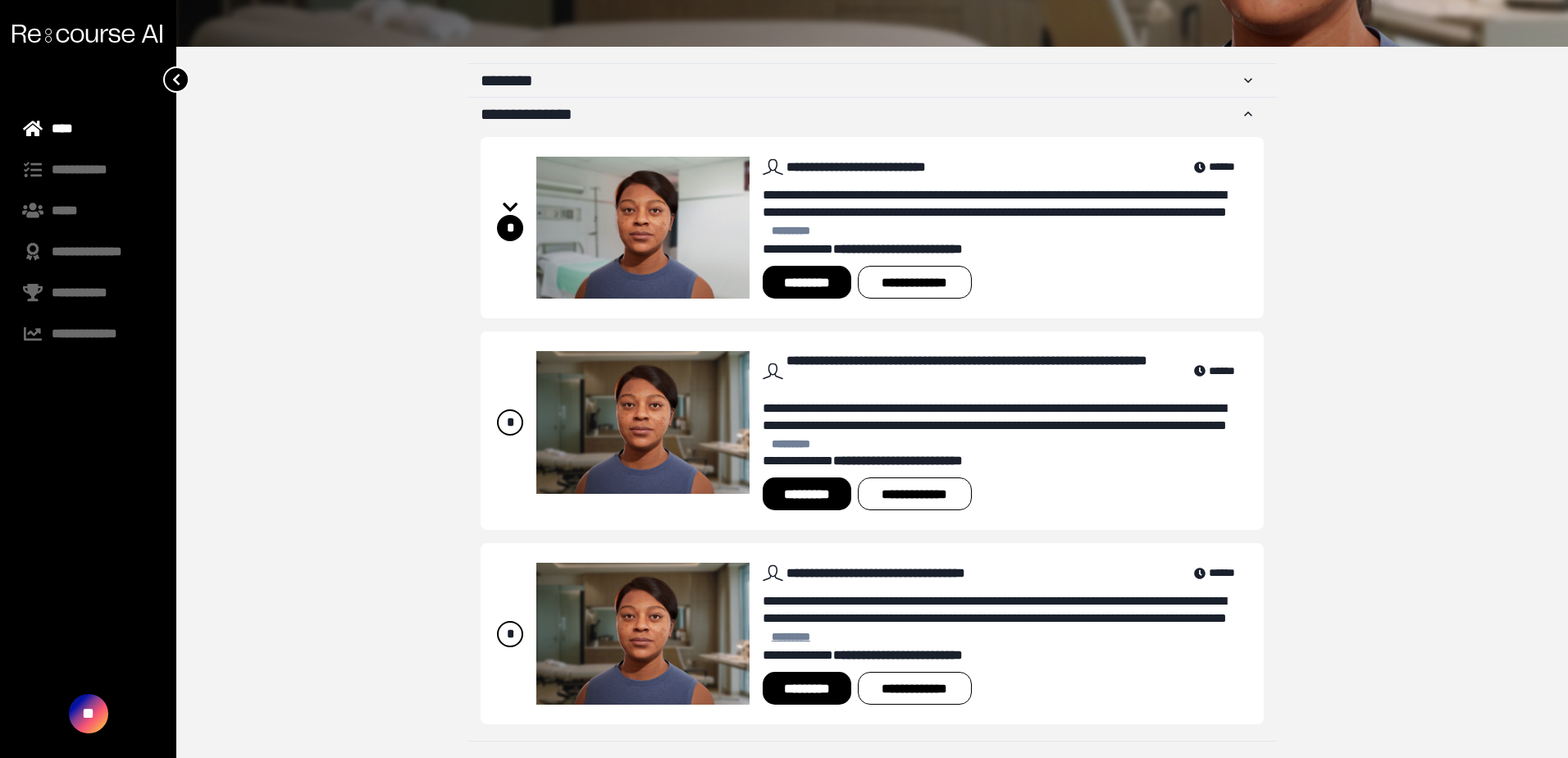 click on "*********" at bounding box center [791, 637] 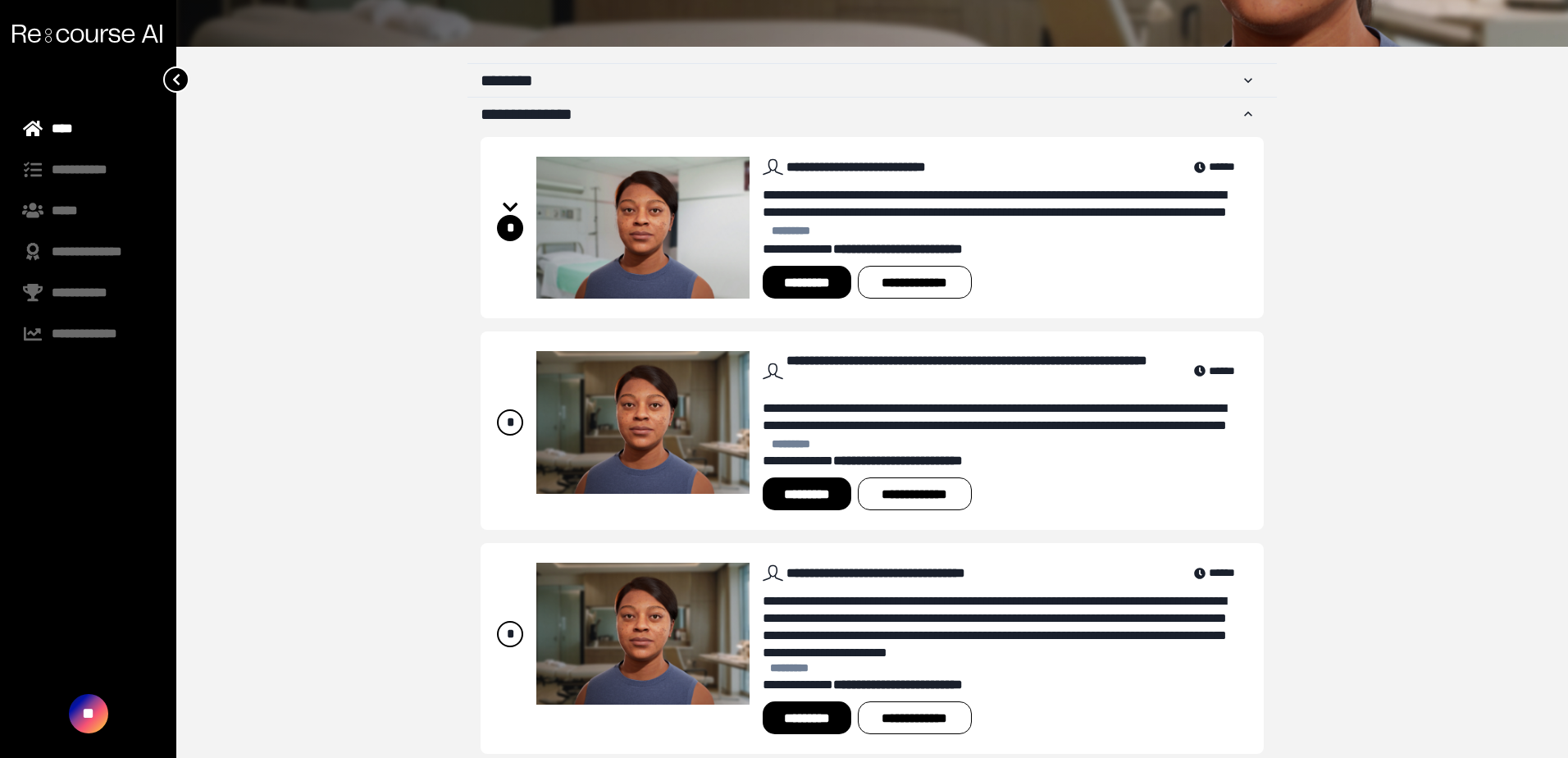 click on "*********" at bounding box center [806, 494] 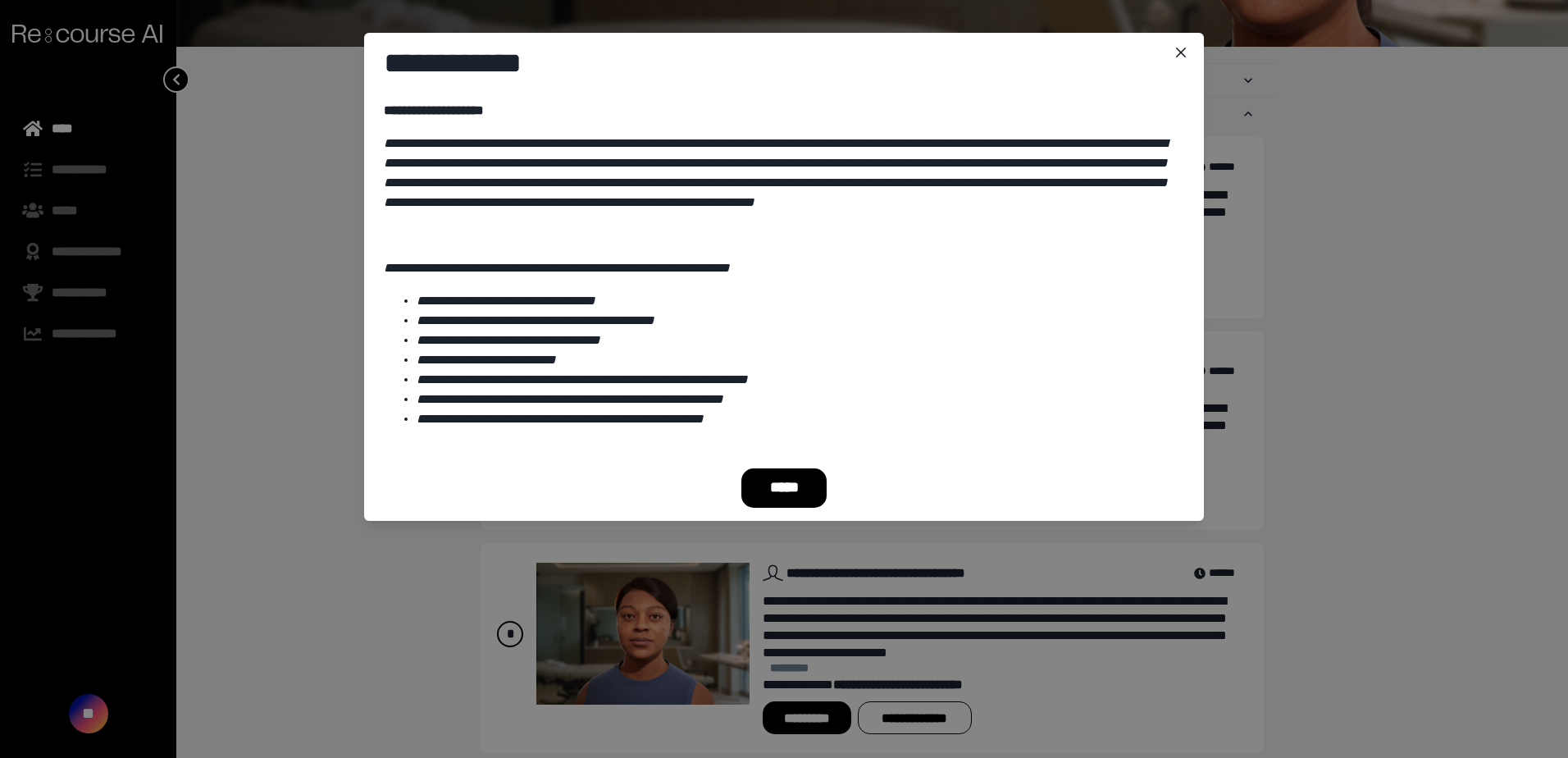 click on "*****" at bounding box center [784, 488] 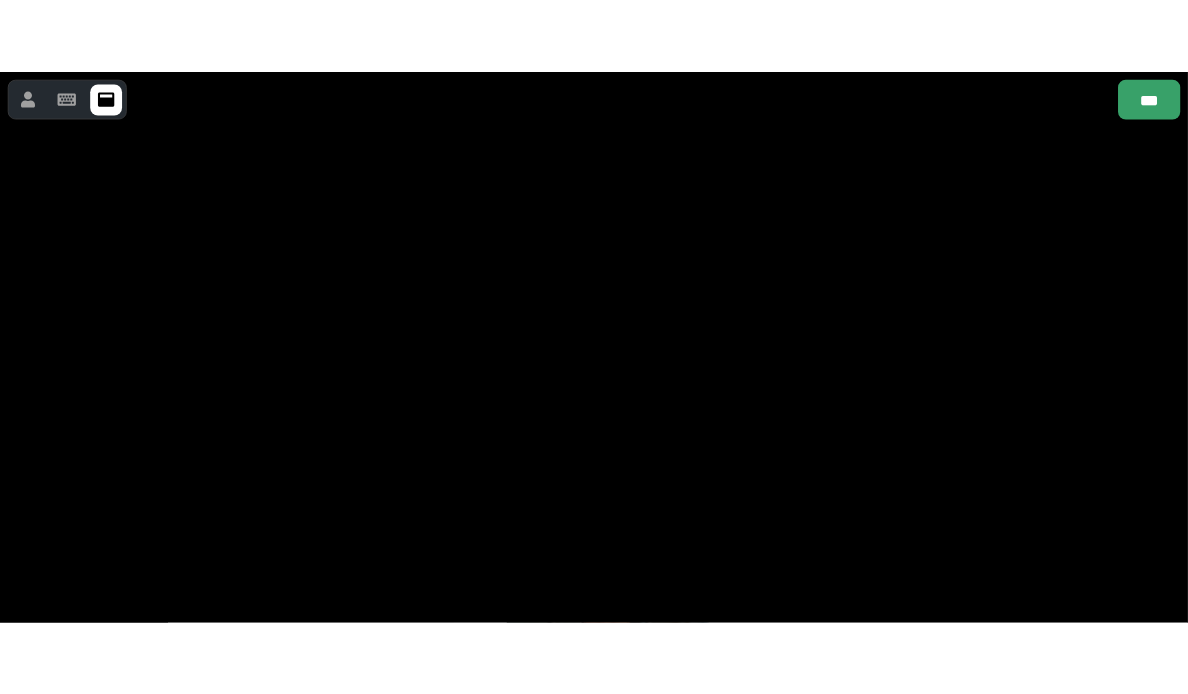 scroll, scrollTop: 363, scrollLeft: 0, axis: vertical 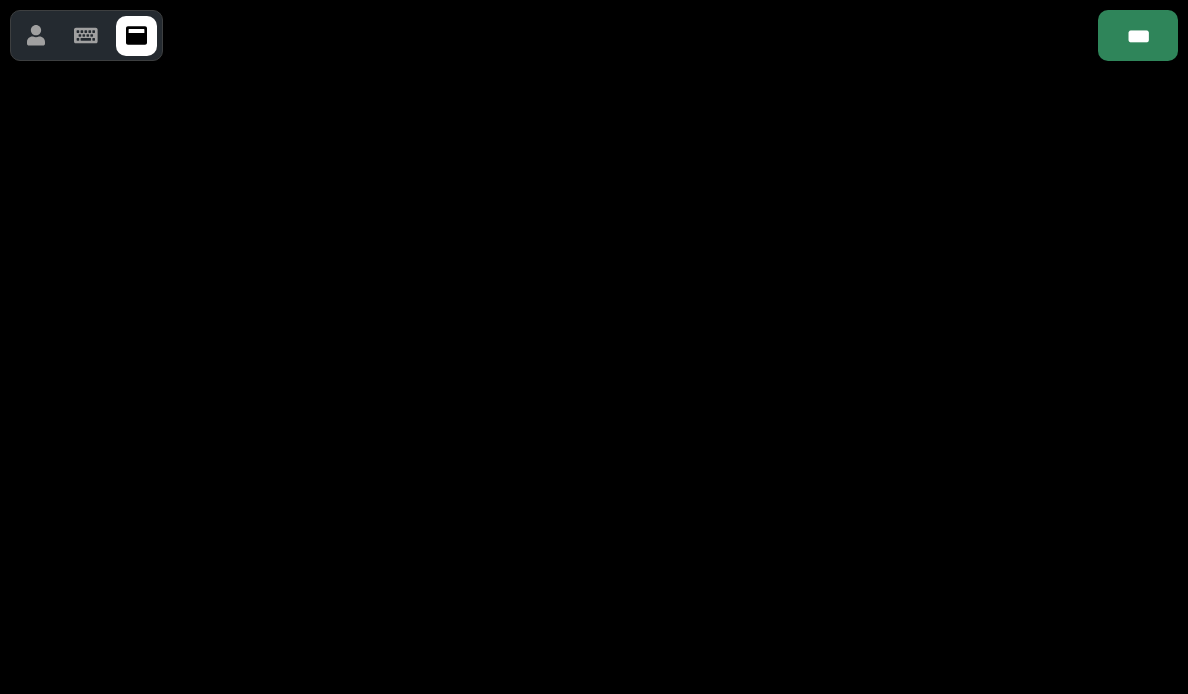 click on "***" at bounding box center (1138, 35) 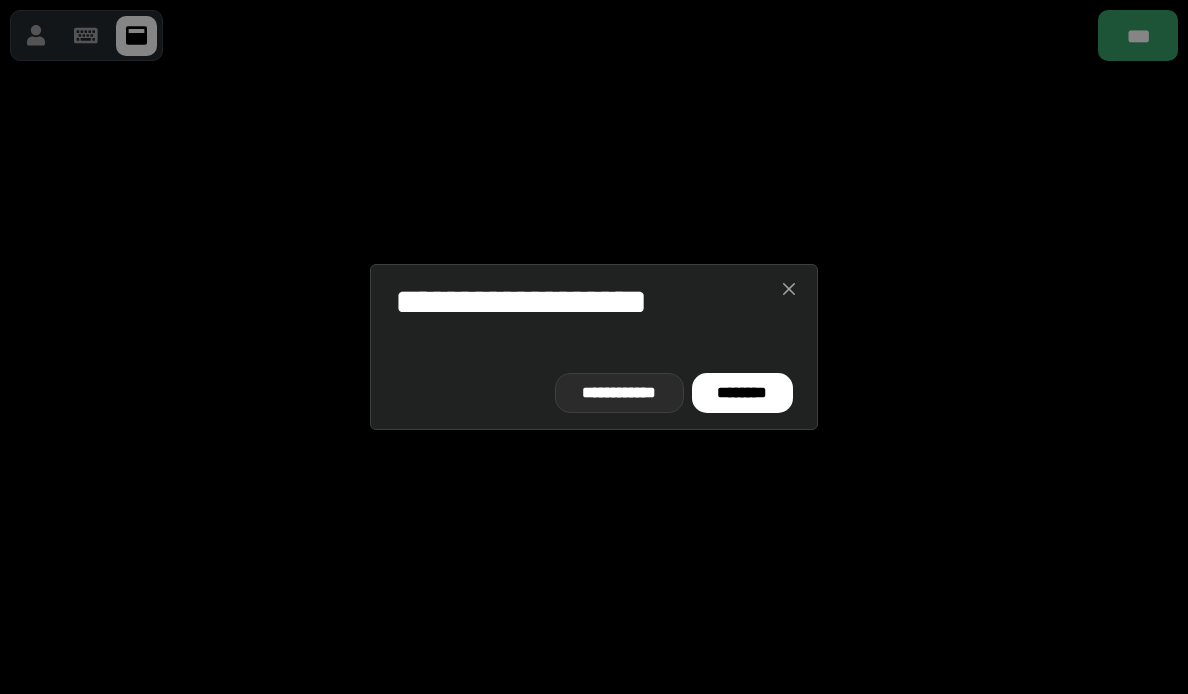 click on "**********" at bounding box center [619, 393] 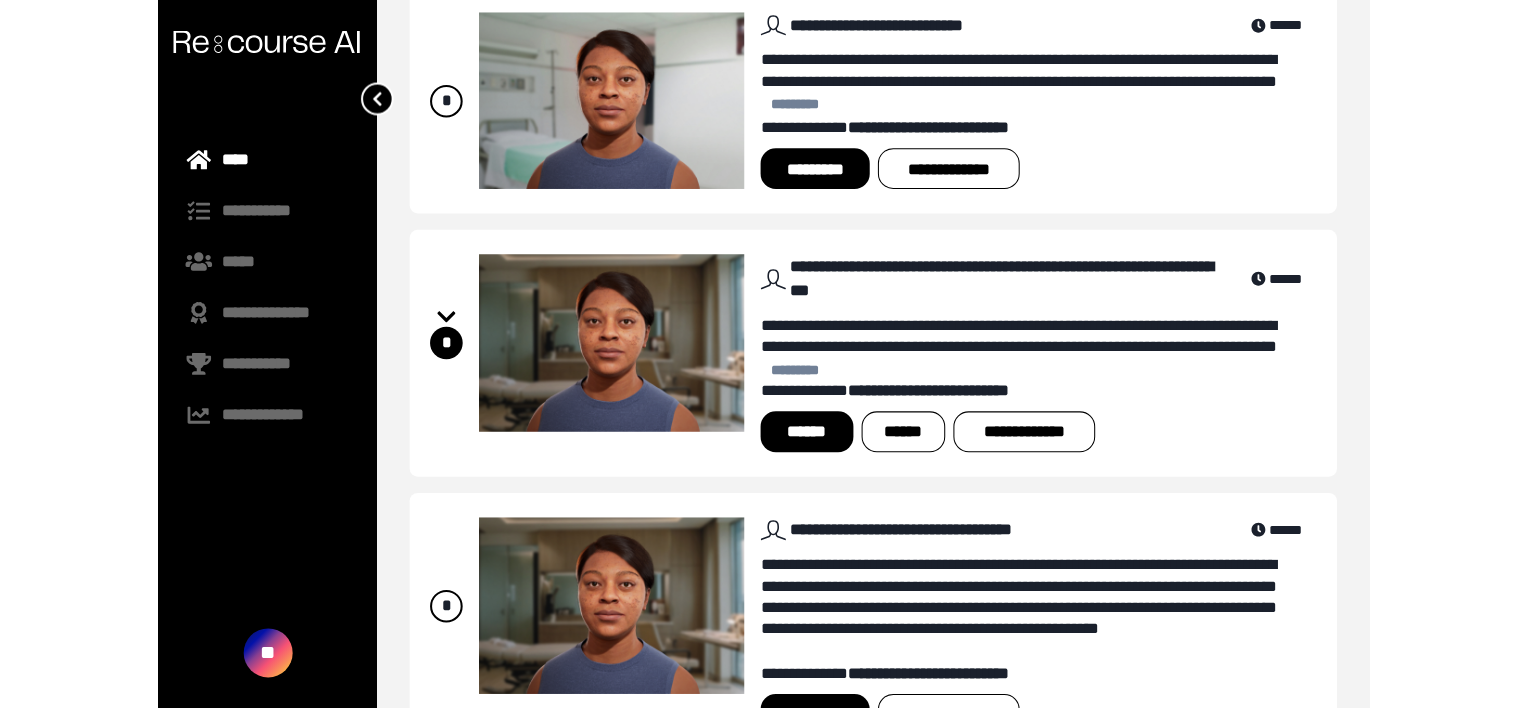 scroll, scrollTop: 511, scrollLeft: 0, axis: vertical 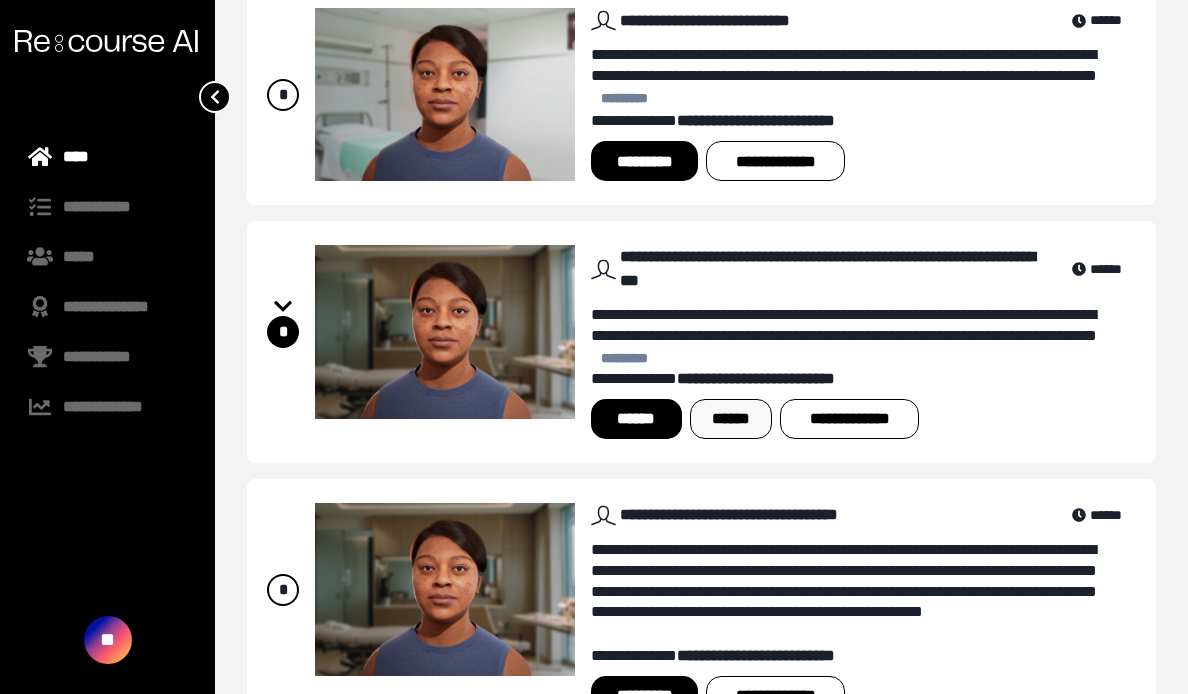 click on "******" at bounding box center [731, 419] 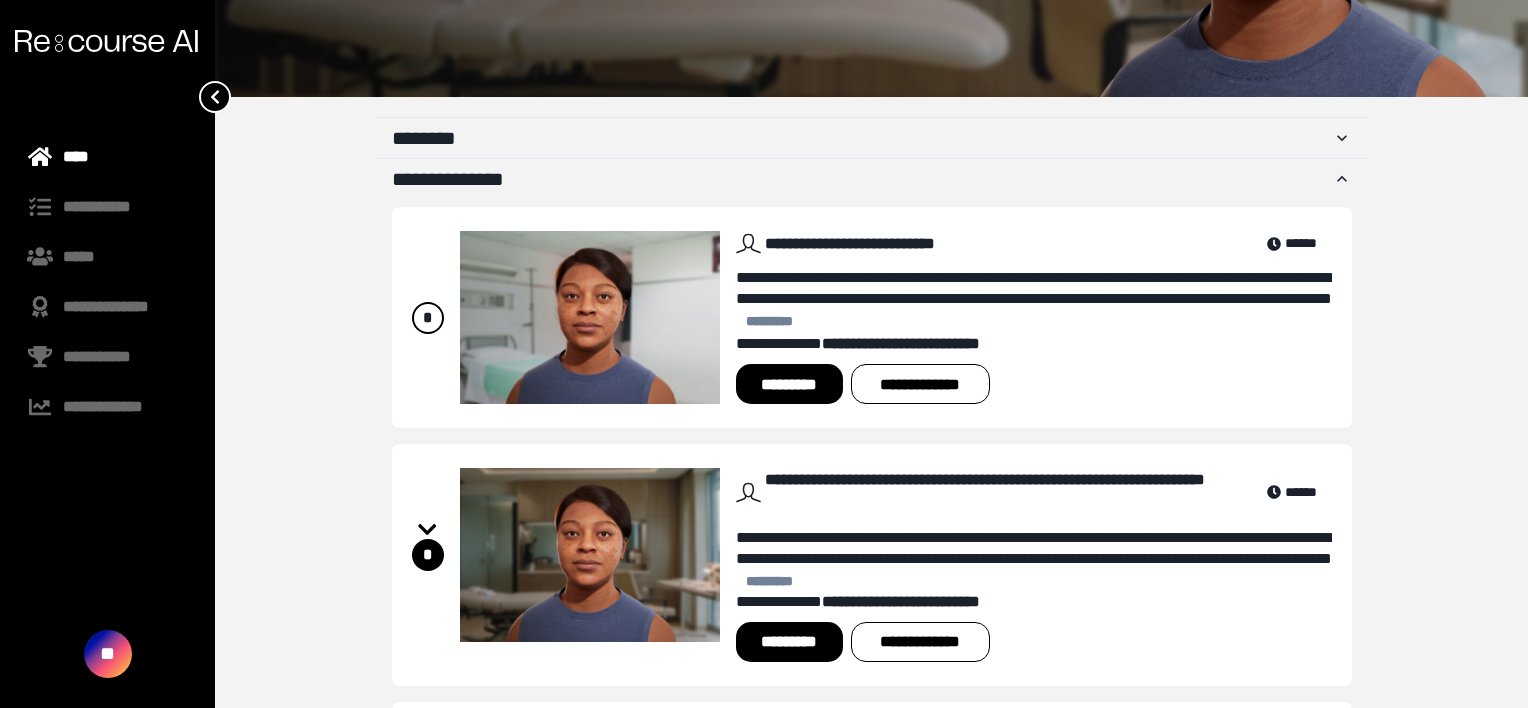 scroll, scrollTop: 332, scrollLeft: 0, axis: vertical 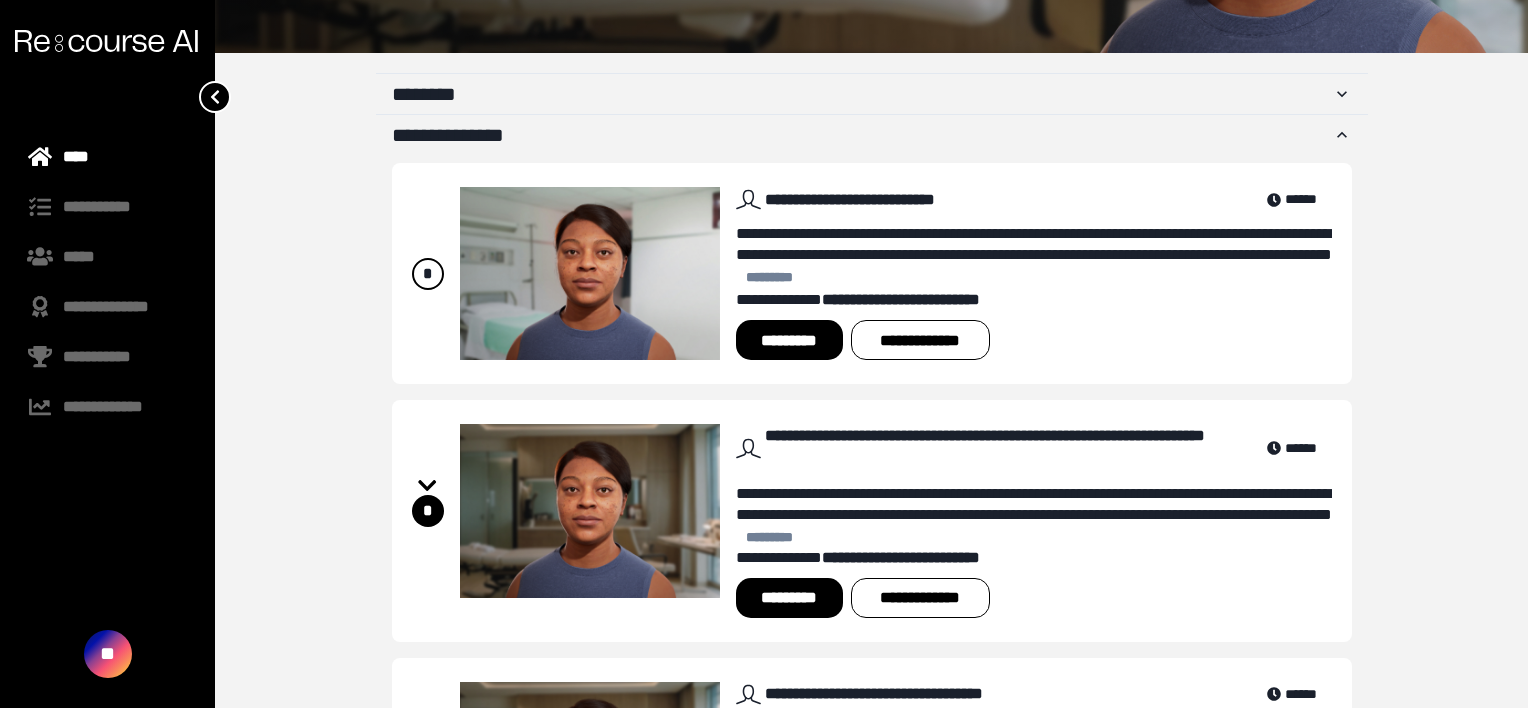 click on "*********" at bounding box center (789, 340) 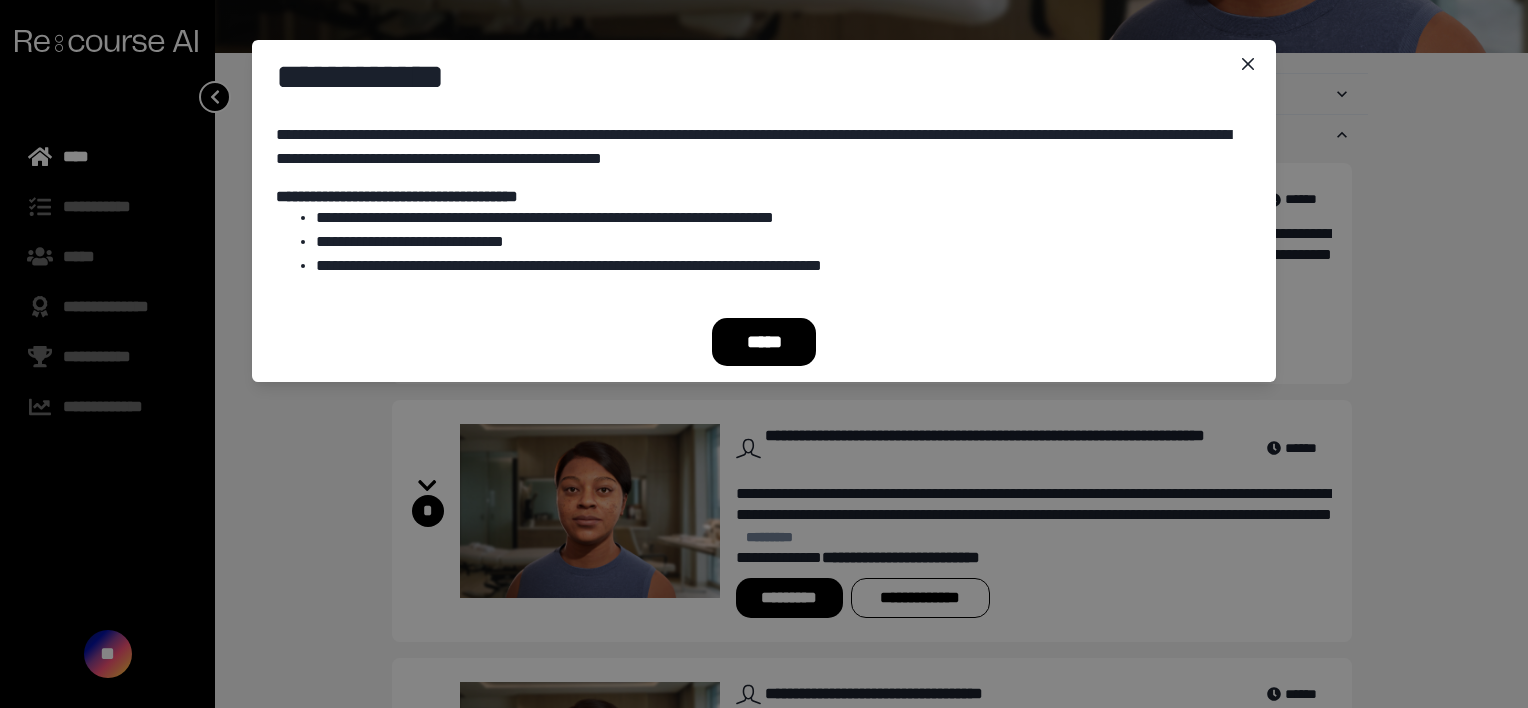 click on "*****" at bounding box center (764, 342) 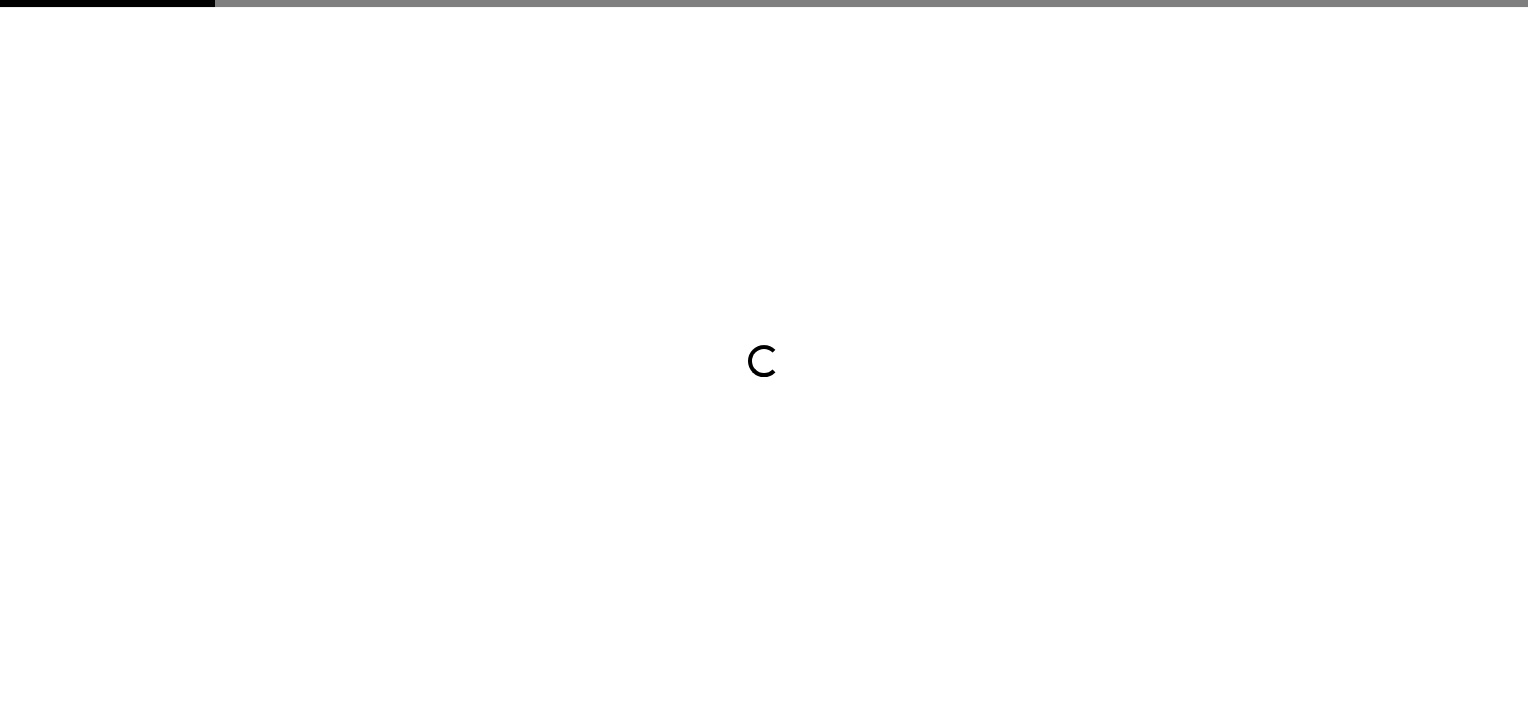 scroll, scrollTop: 494, scrollLeft: 0, axis: vertical 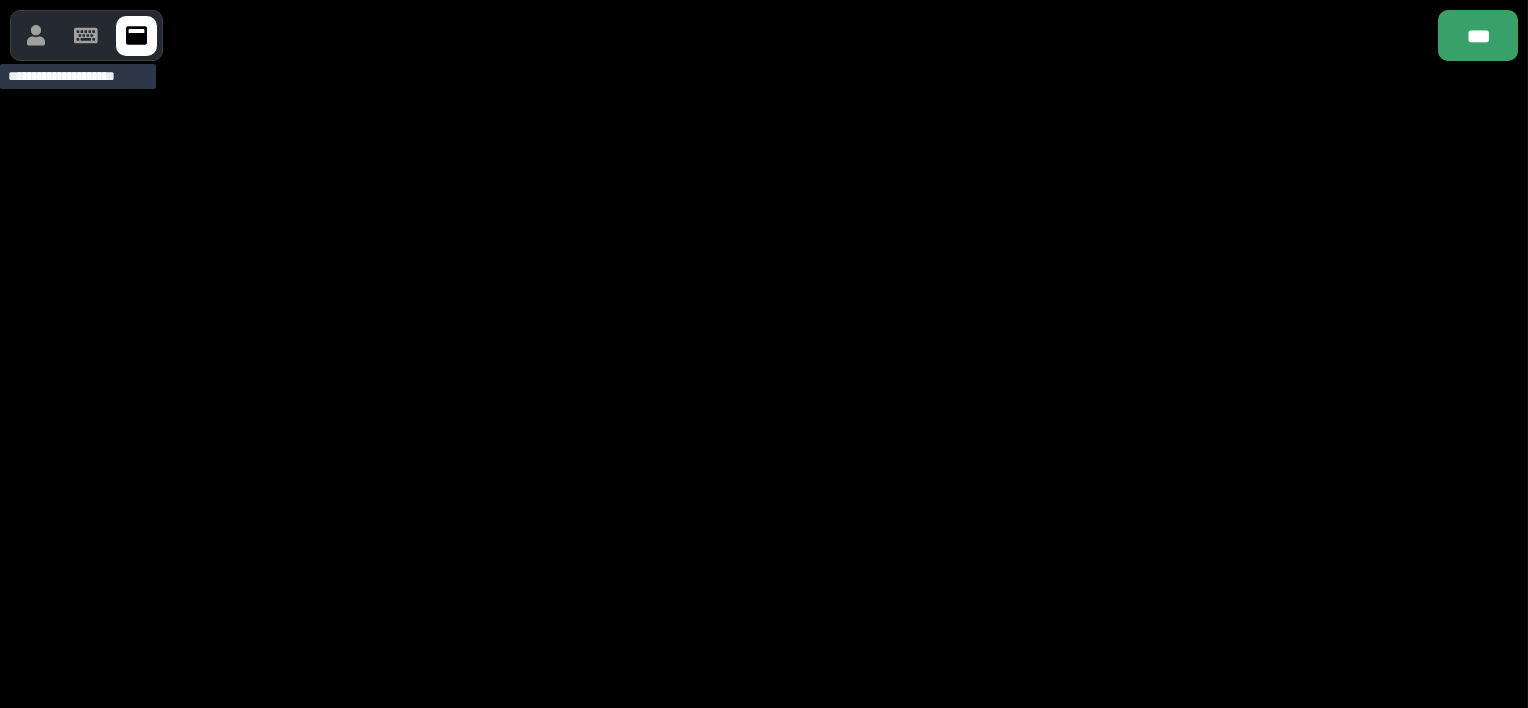 click at bounding box center (36, 36) 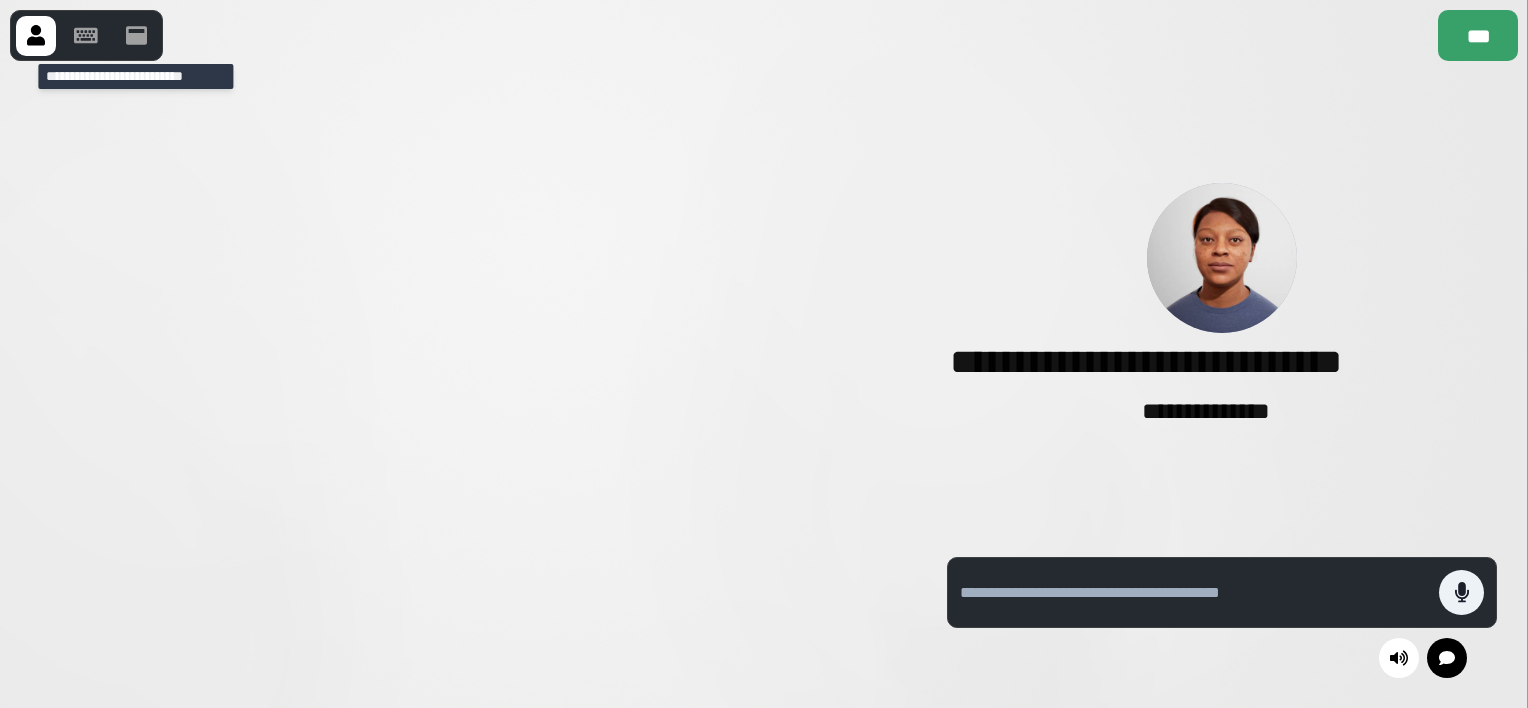 click 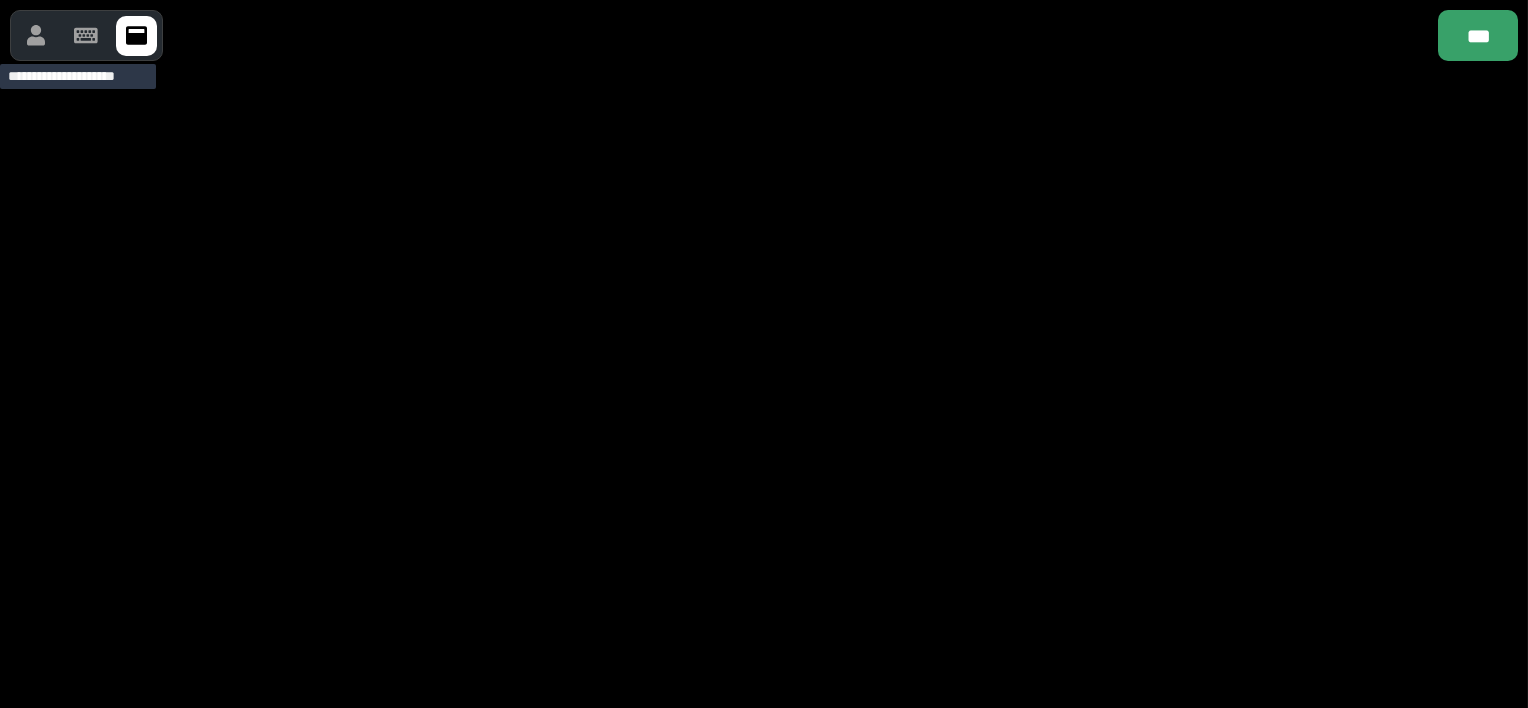 click 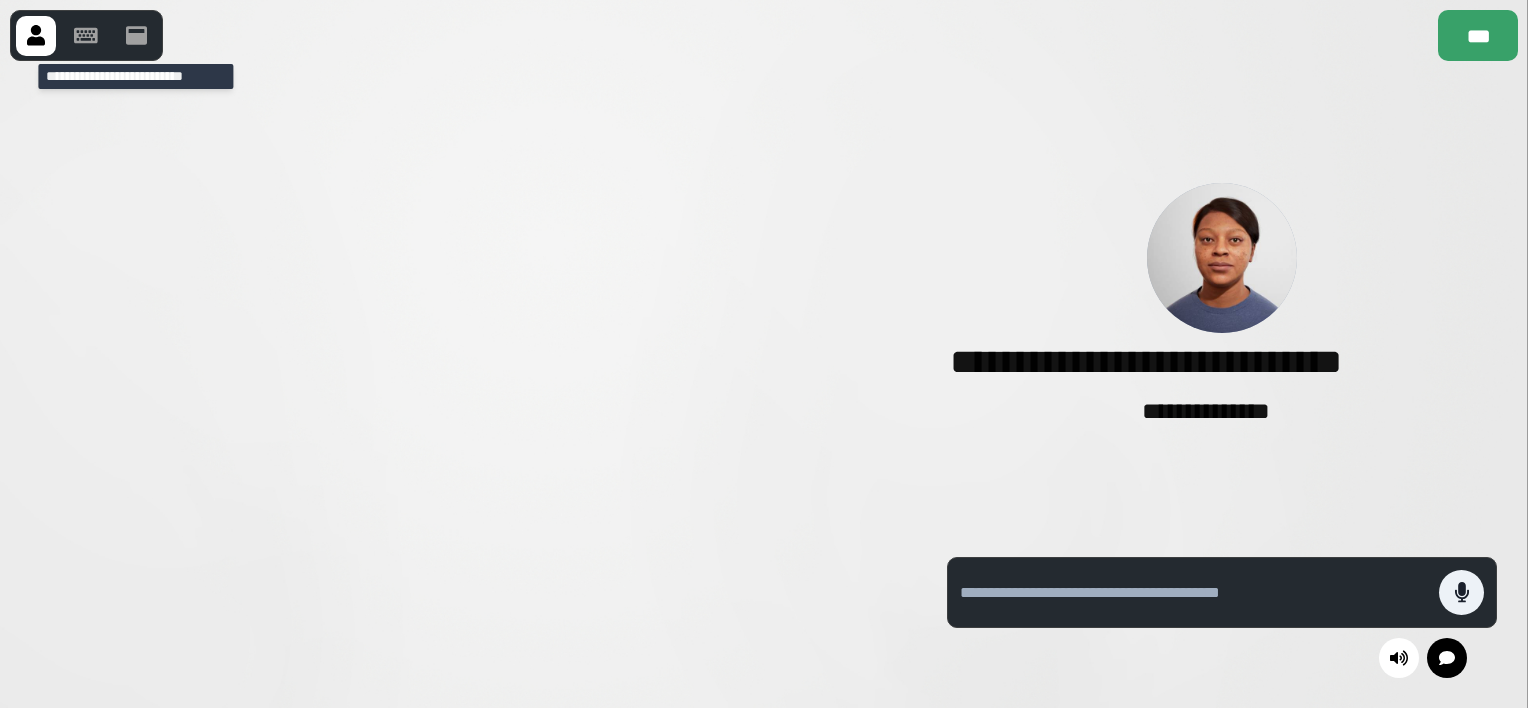 click 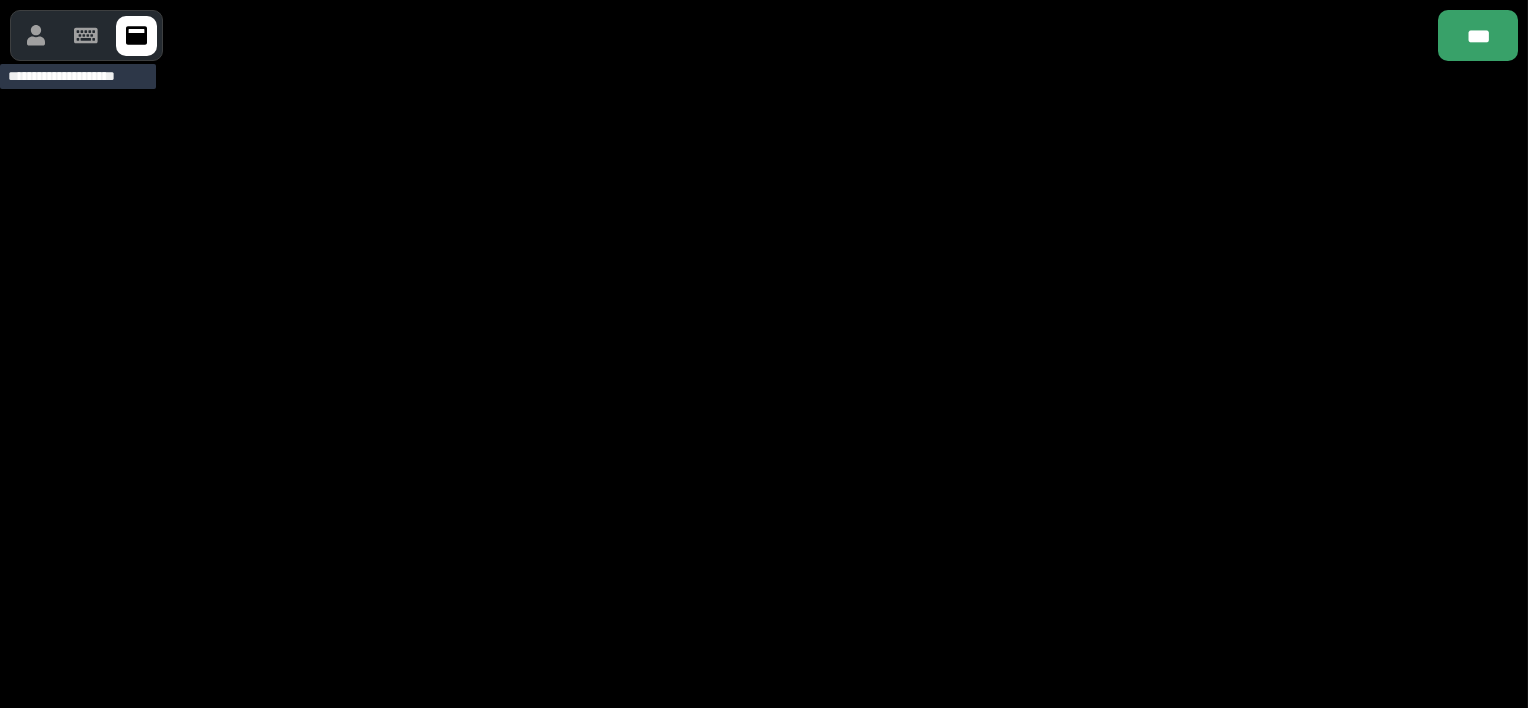 click at bounding box center [36, 36] 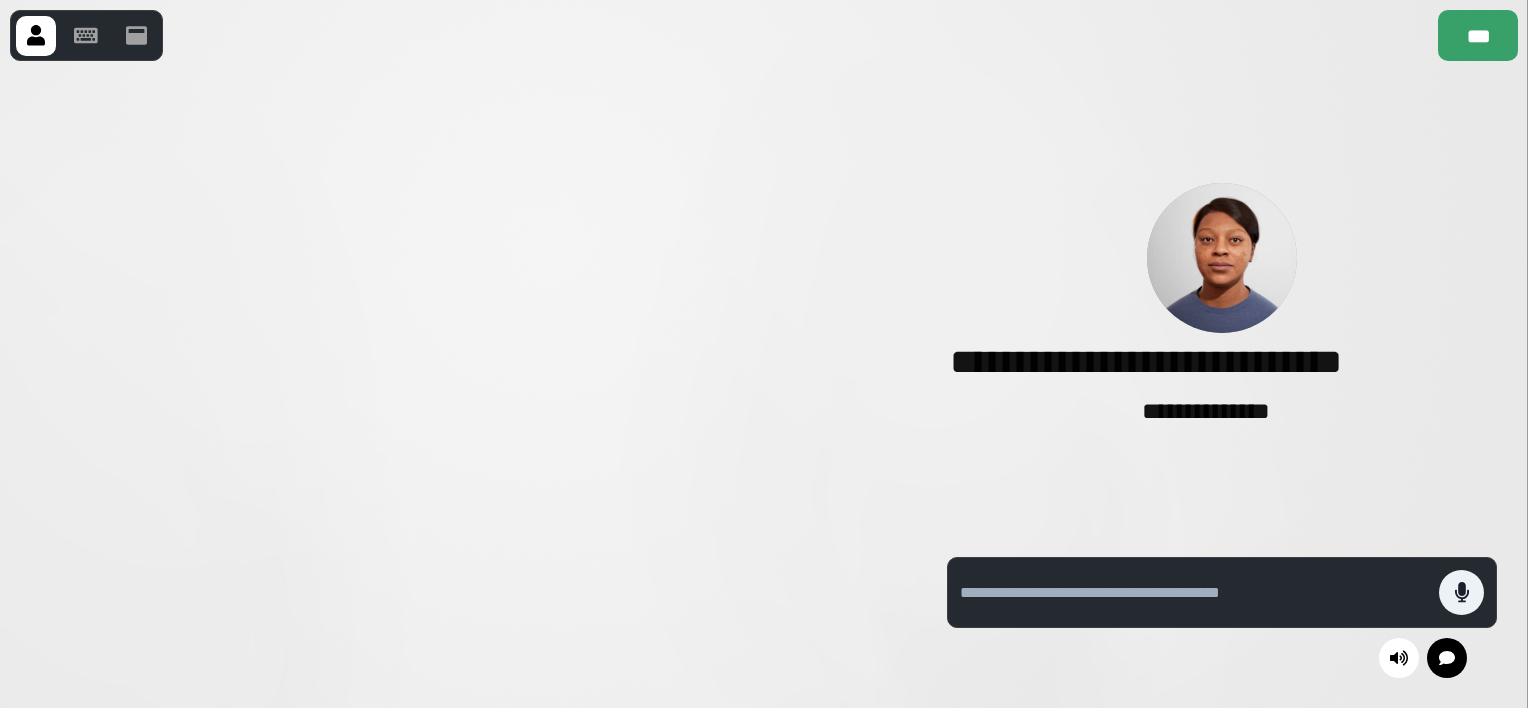 click on "**********" at bounding box center (1222, 305) 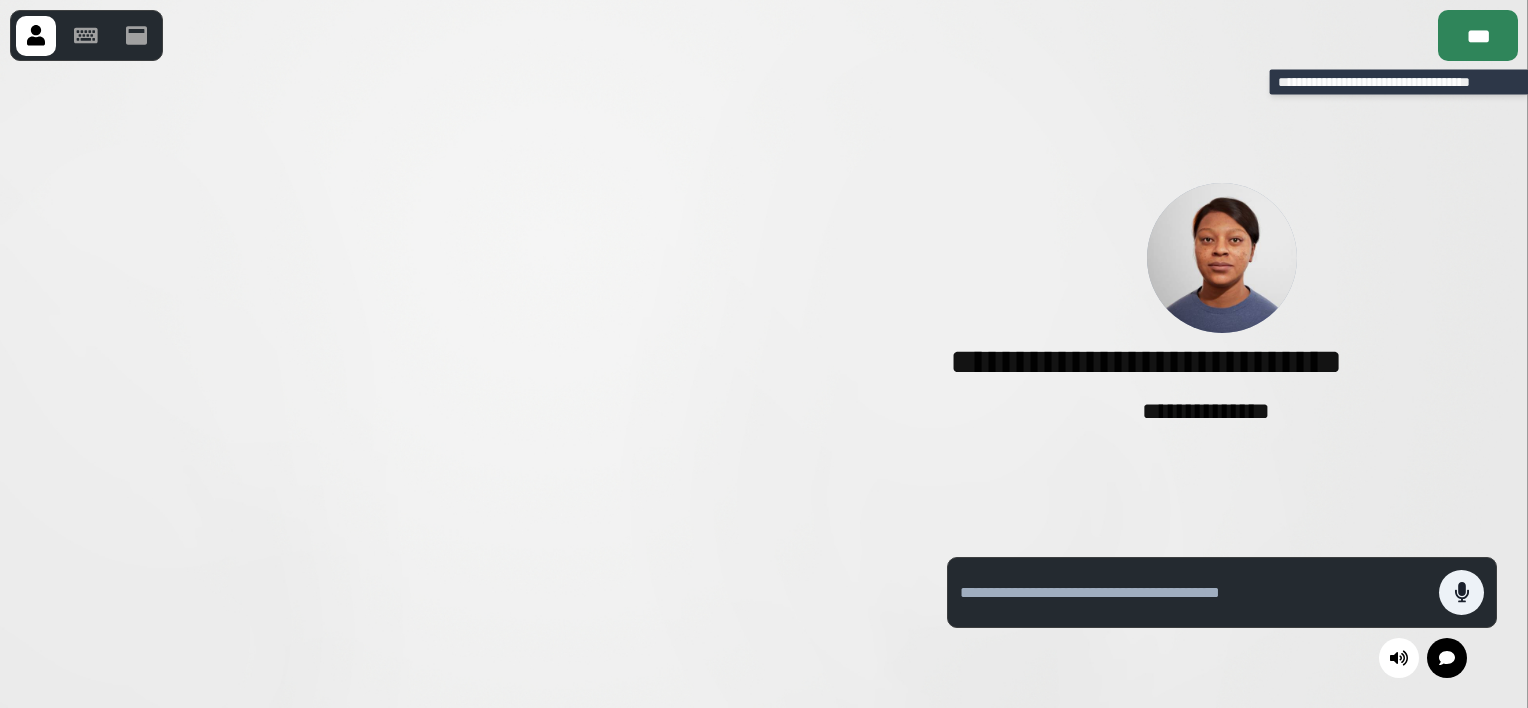 click on "***" at bounding box center (1478, 35) 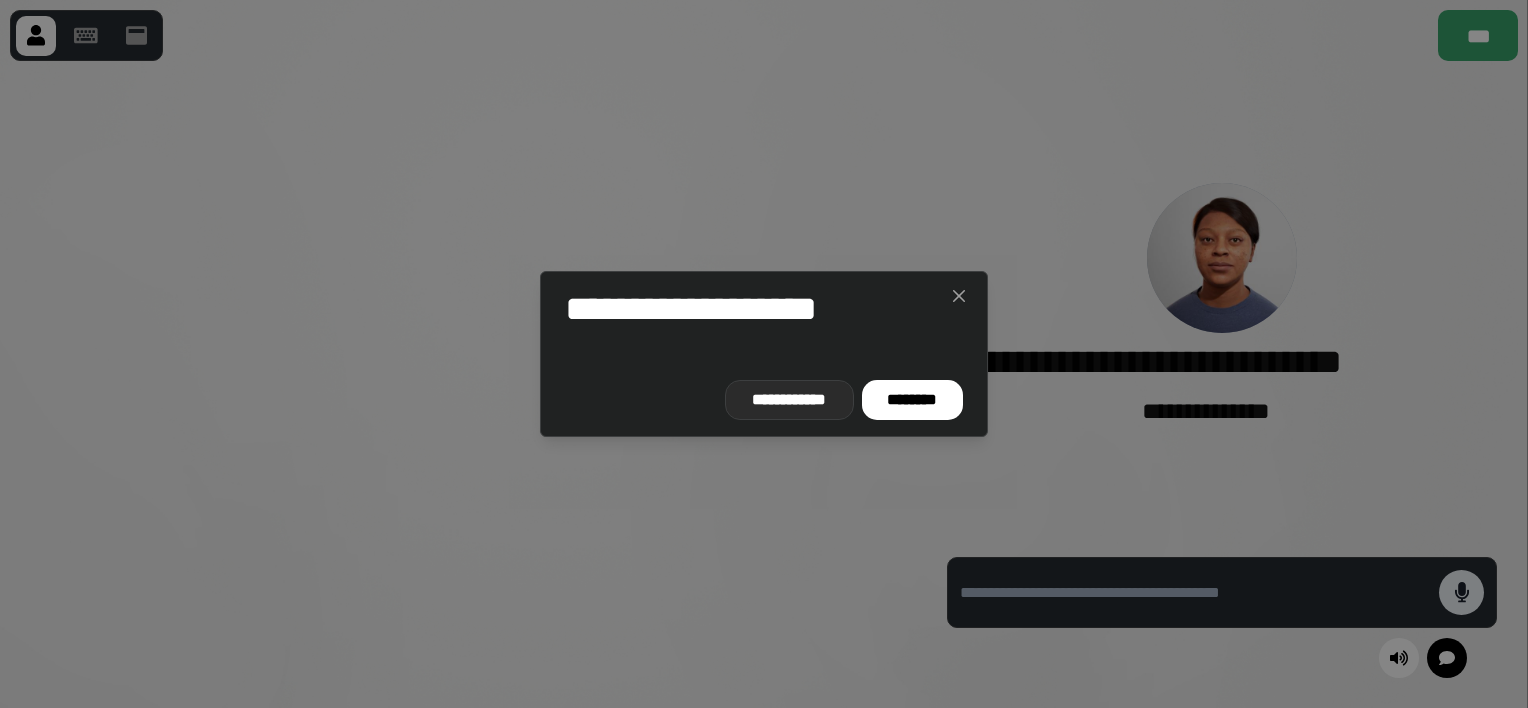 click on "**********" at bounding box center [789, 400] 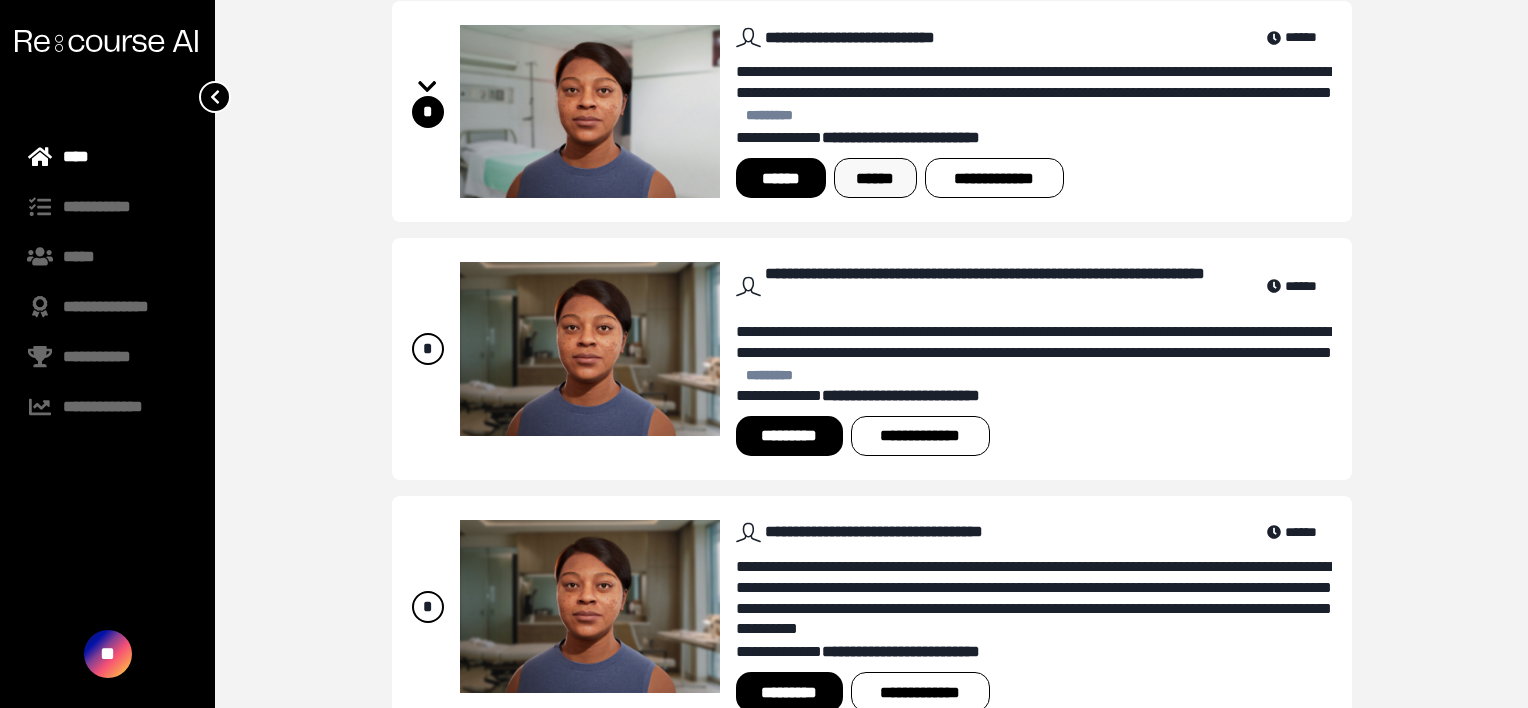 click on "******" at bounding box center (875, 178) 